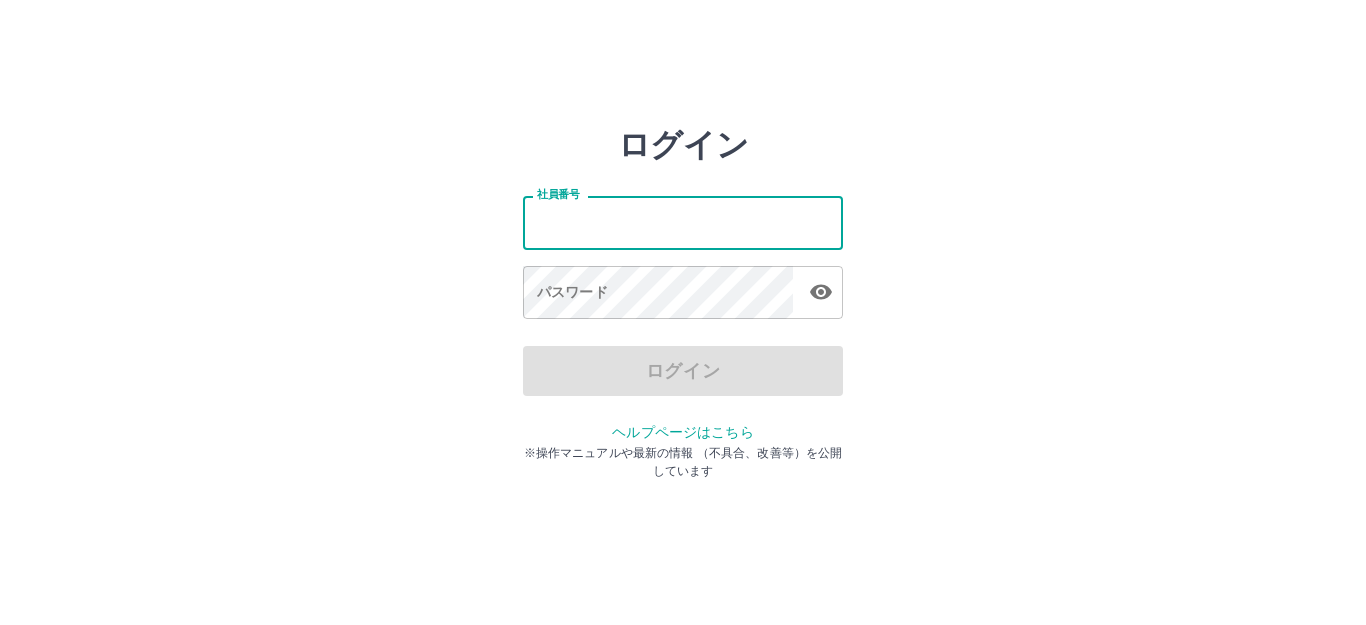 scroll, scrollTop: 0, scrollLeft: 0, axis: both 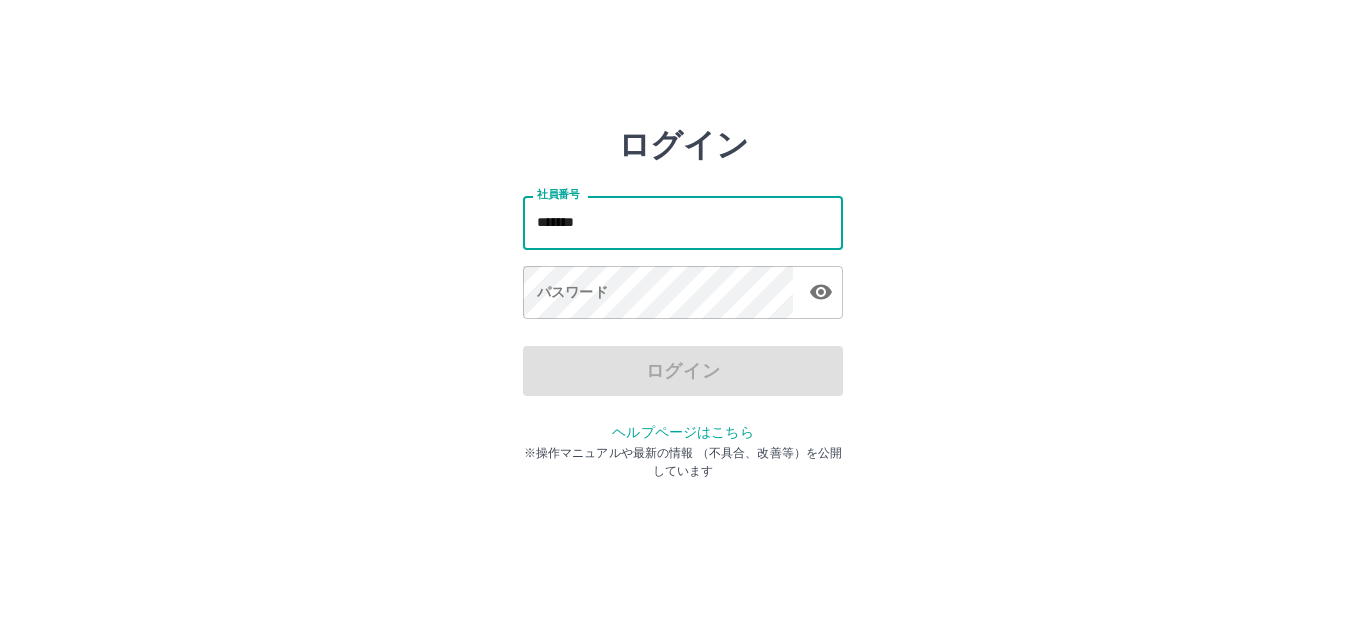 type on "*******" 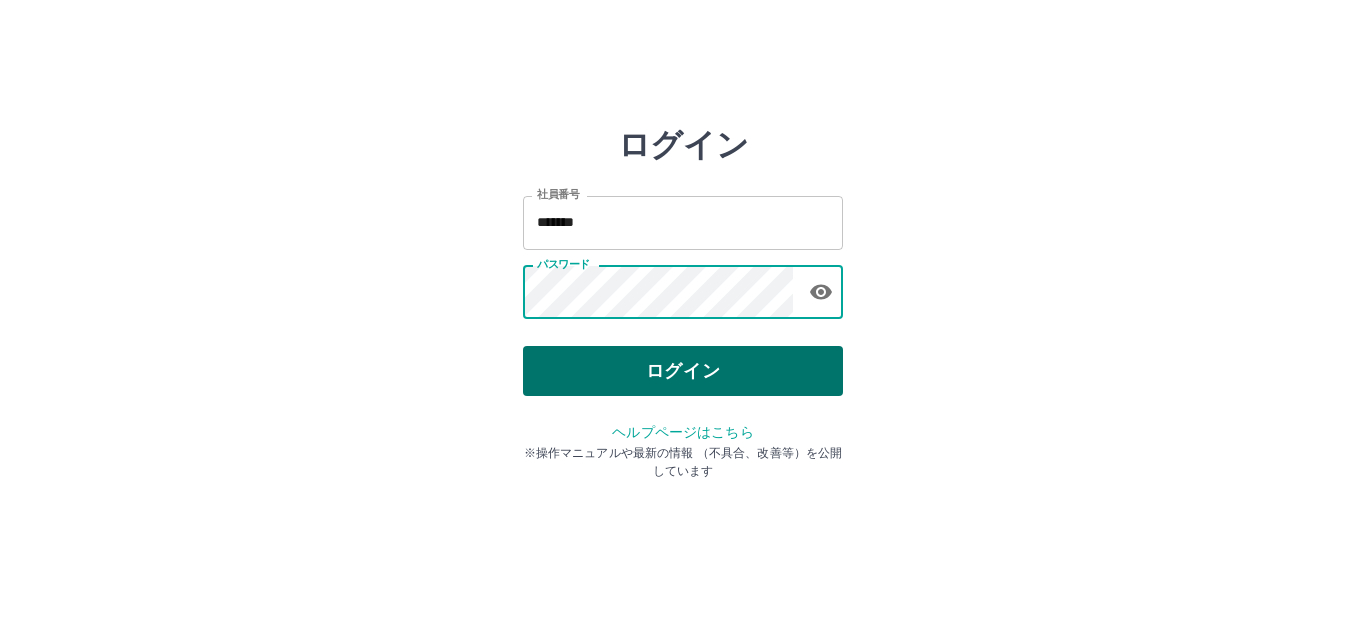 click on "ログイン" at bounding box center [683, 371] 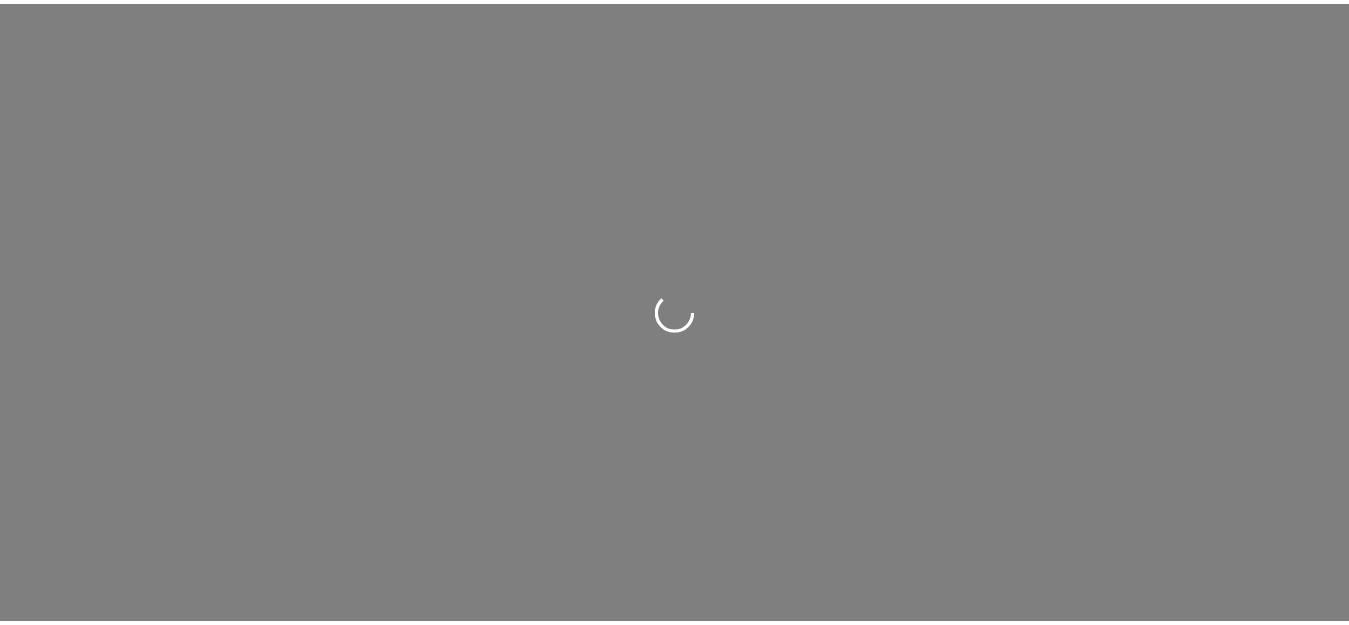 scroll, scrollTop: 0, scrollLeft: 0, axis: both 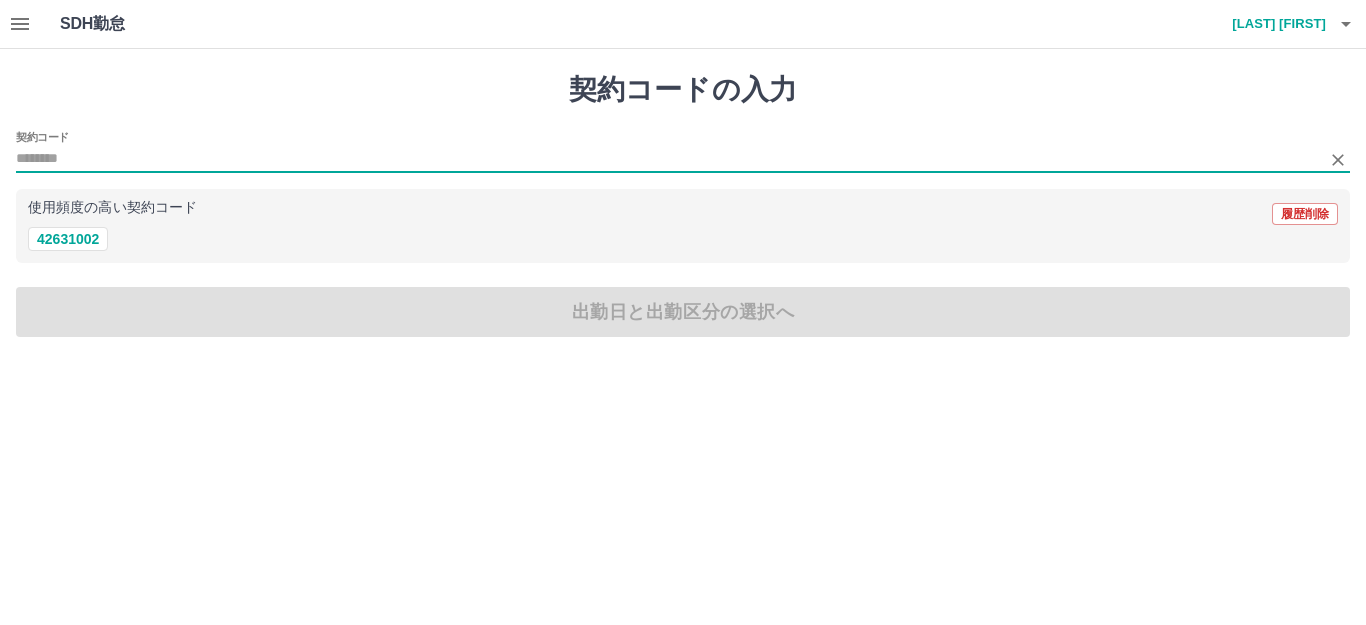 click on "契約コード" at bounding box center [668, 159] 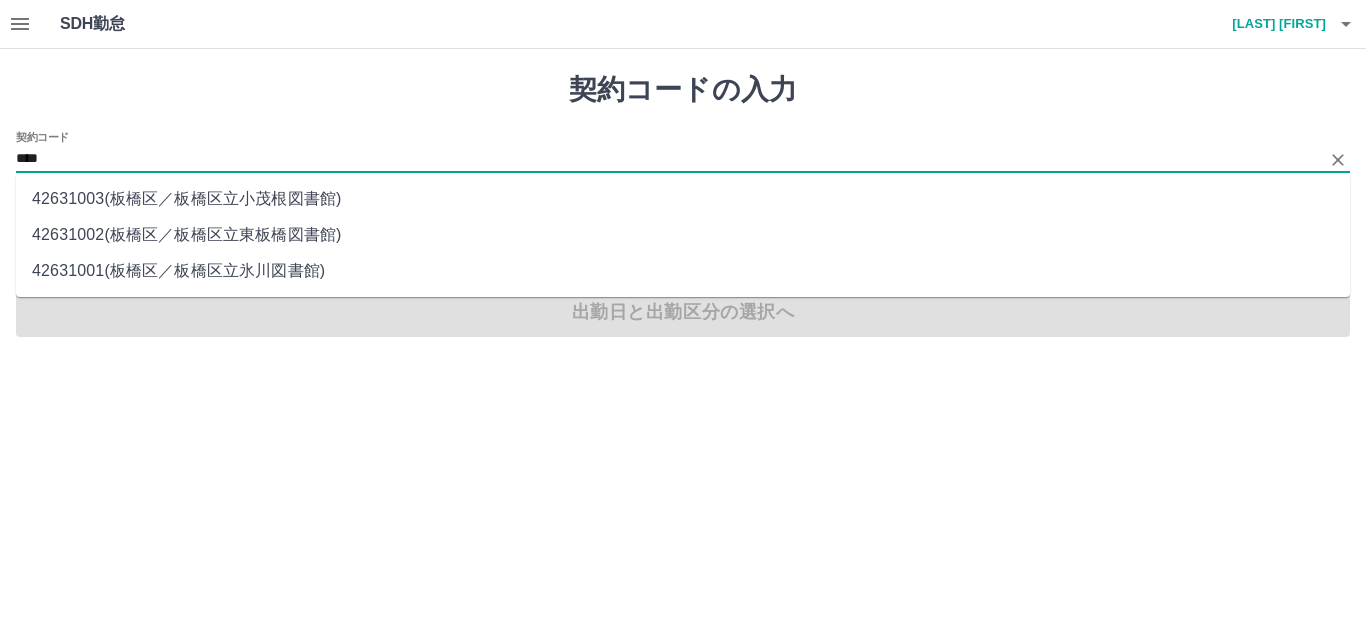 click on "42631002  ( 板橋区 ／ 板橋区立東板橋図書館 )" at bounding box center [683, 235] 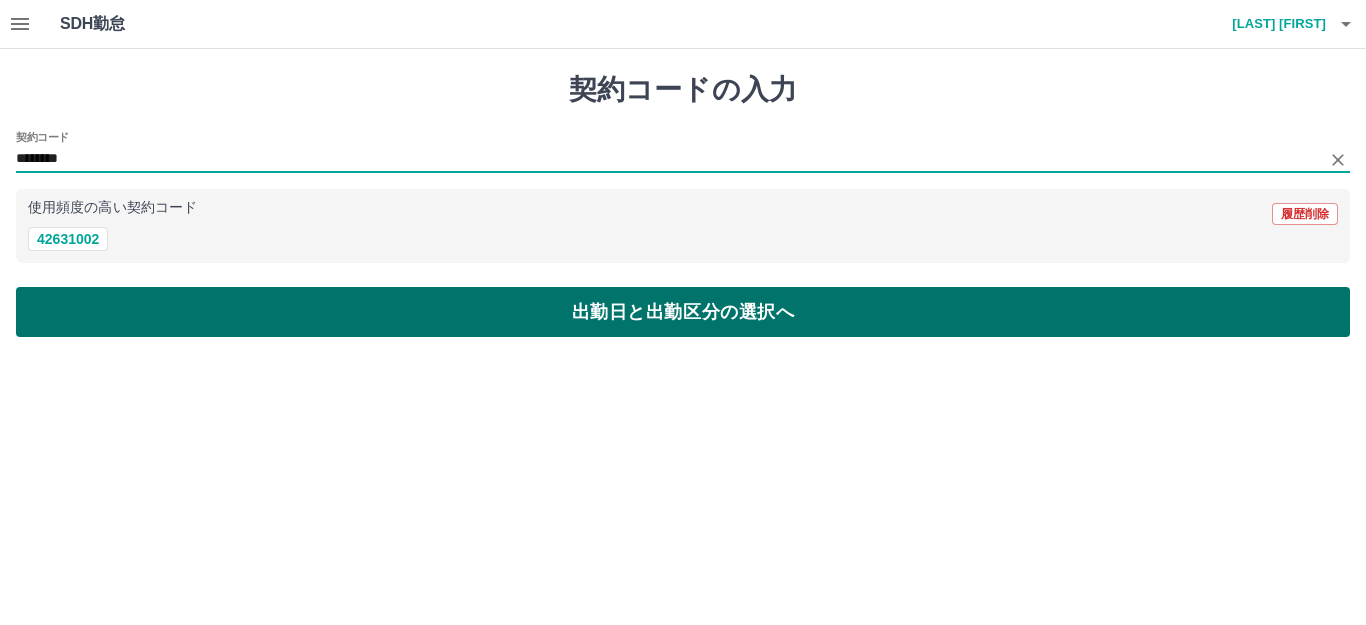 type on "********" 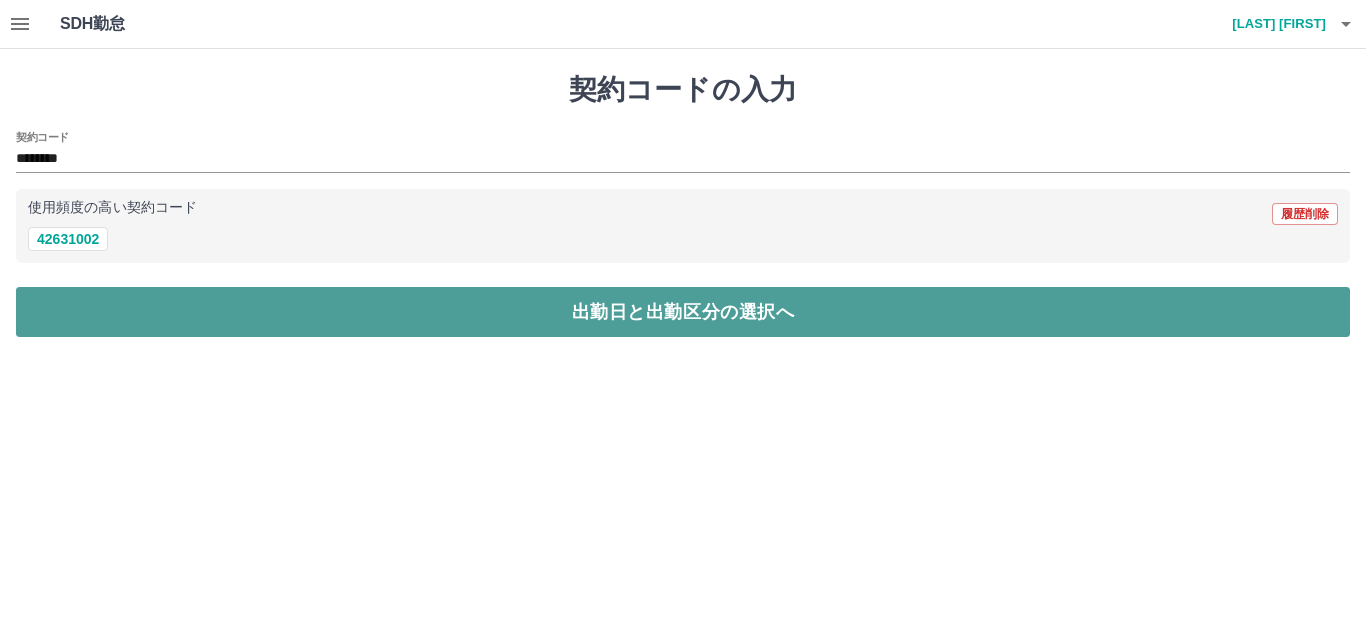 click on "出勤日と出勤区分の選択へ" at bounding box center (683, 312) 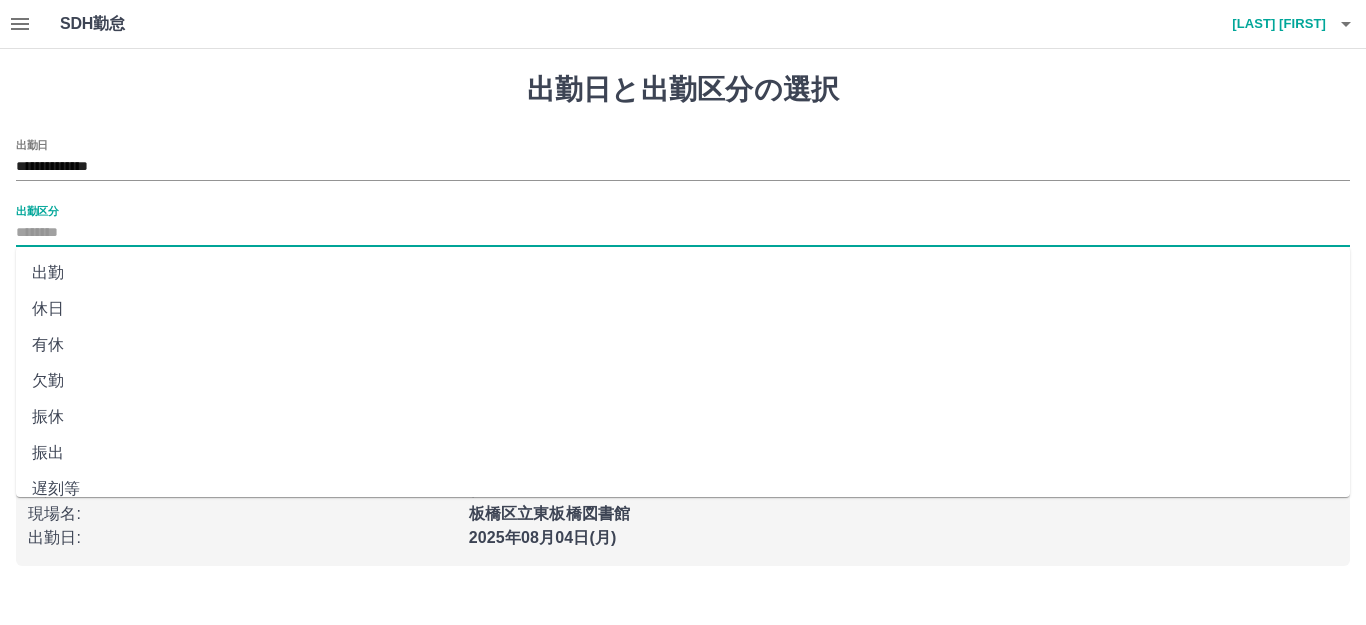 click on "出勤区分" at bounding box center (683, 233) 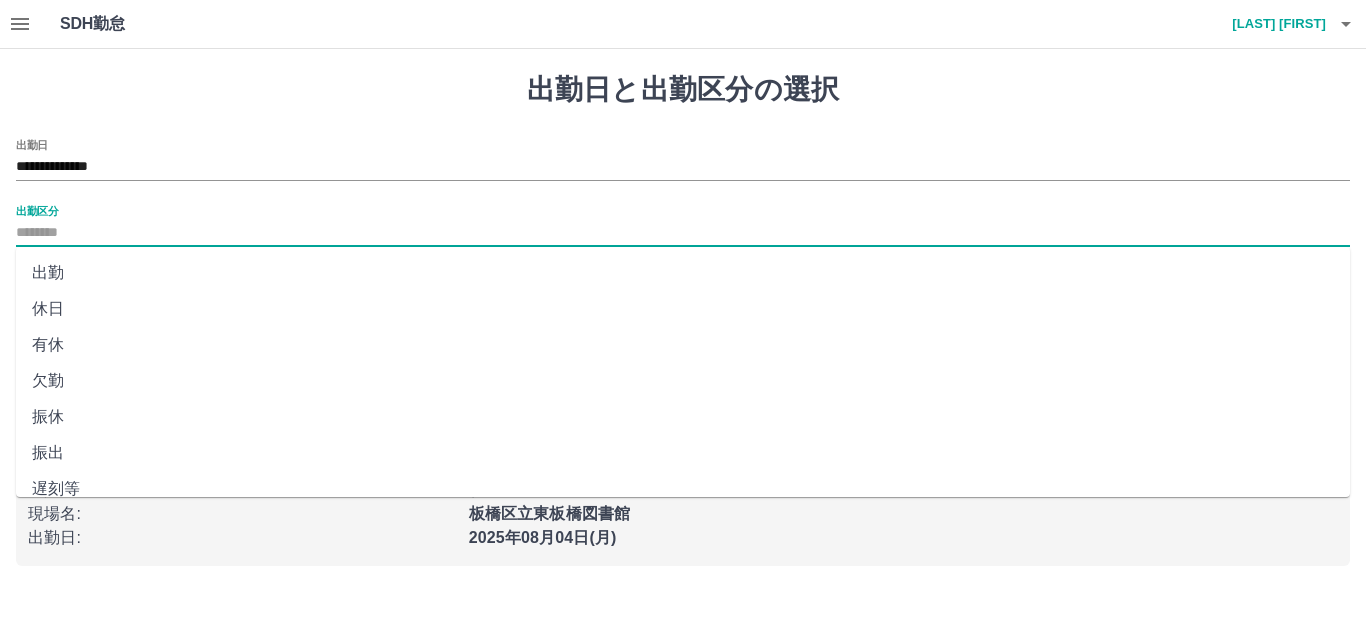 click on "出勤" at bounding box center [683, 273] 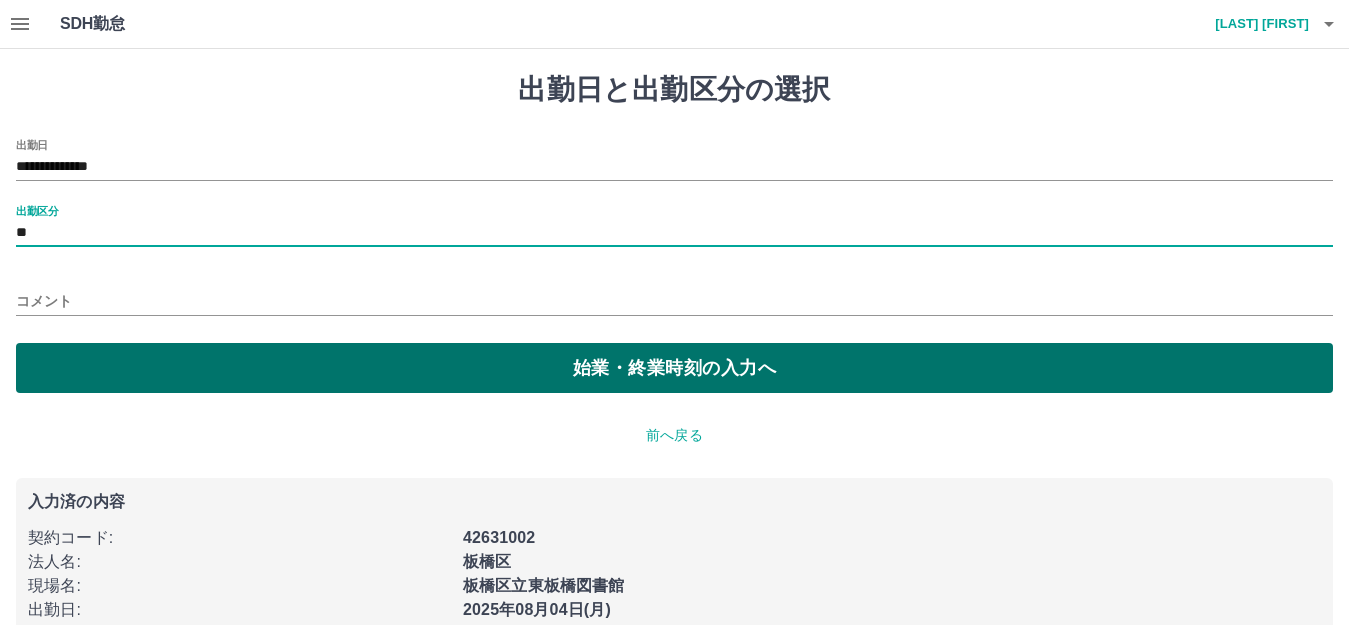 click on "始業・終業時刻の入力へ" at bounding box center [674, 368] 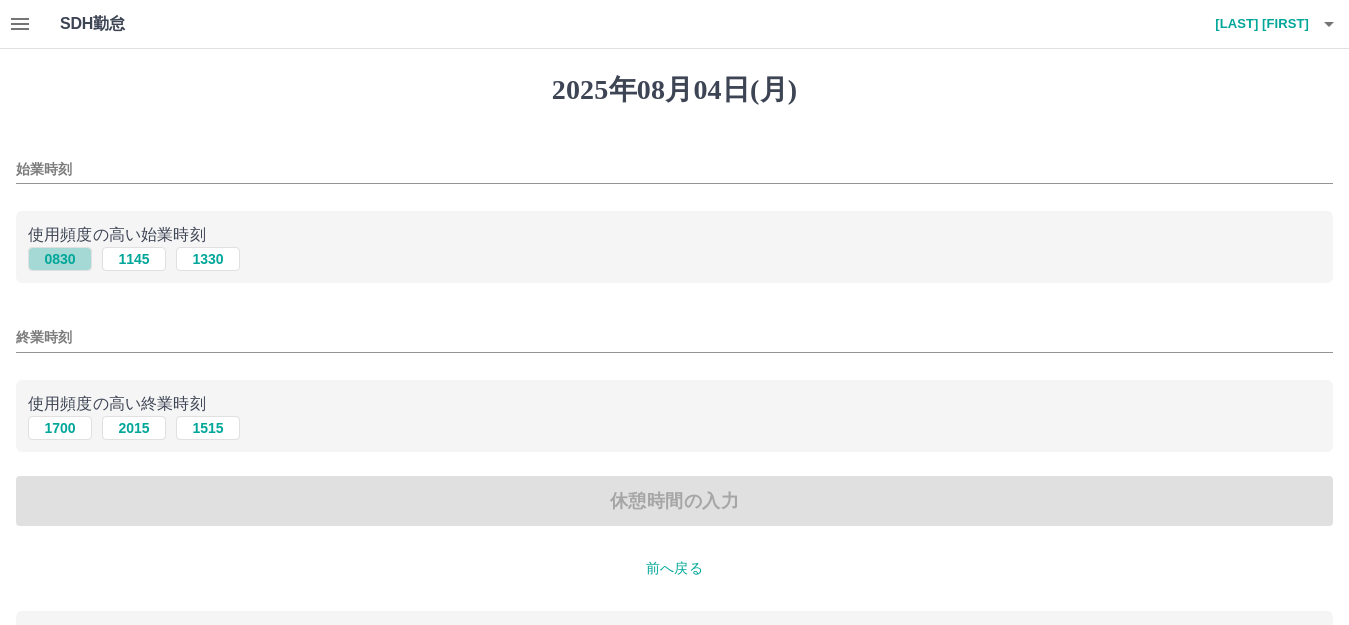 click on "0830" at bounding box center (60, 259) 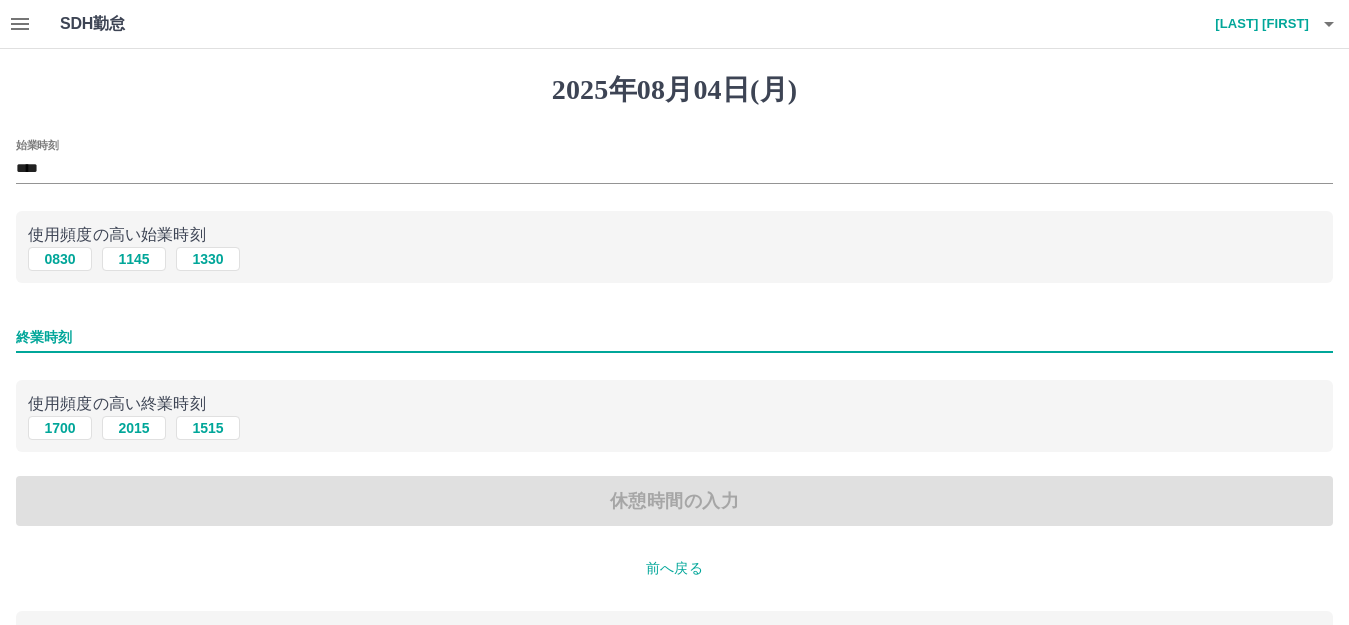 click on "終業時刻" at bounding box center (674, 337) 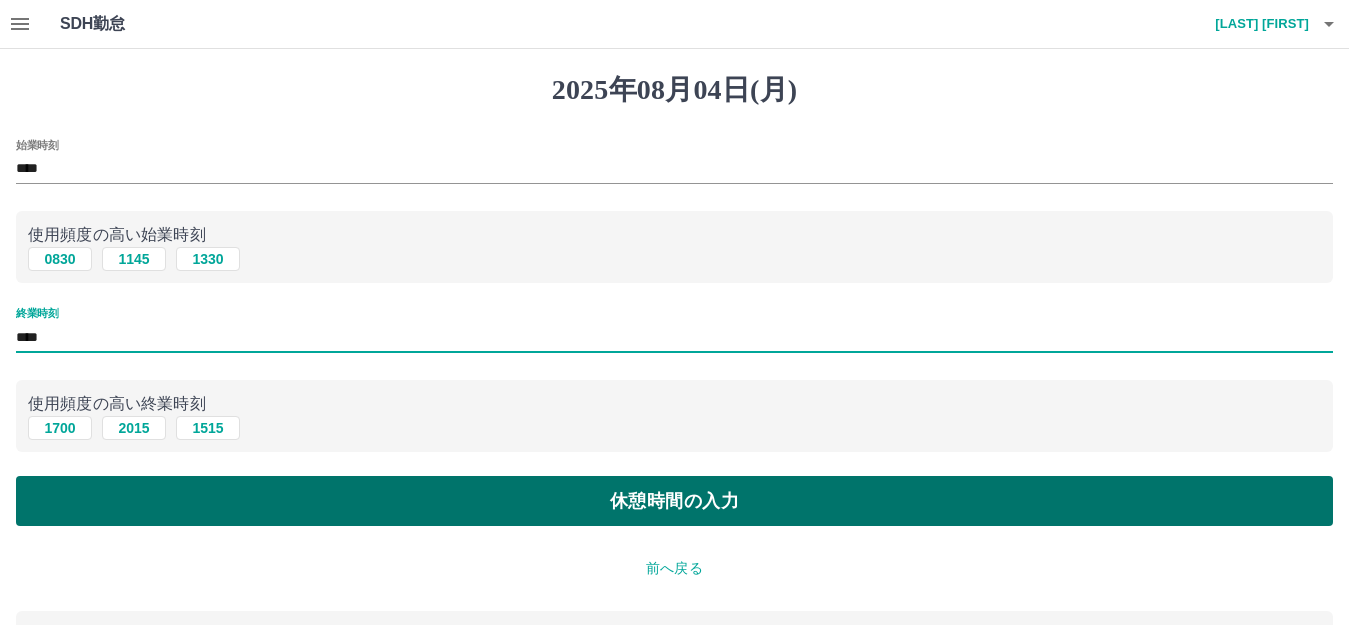 click on "休憩時間の入力" at bounding box center (674, 501) 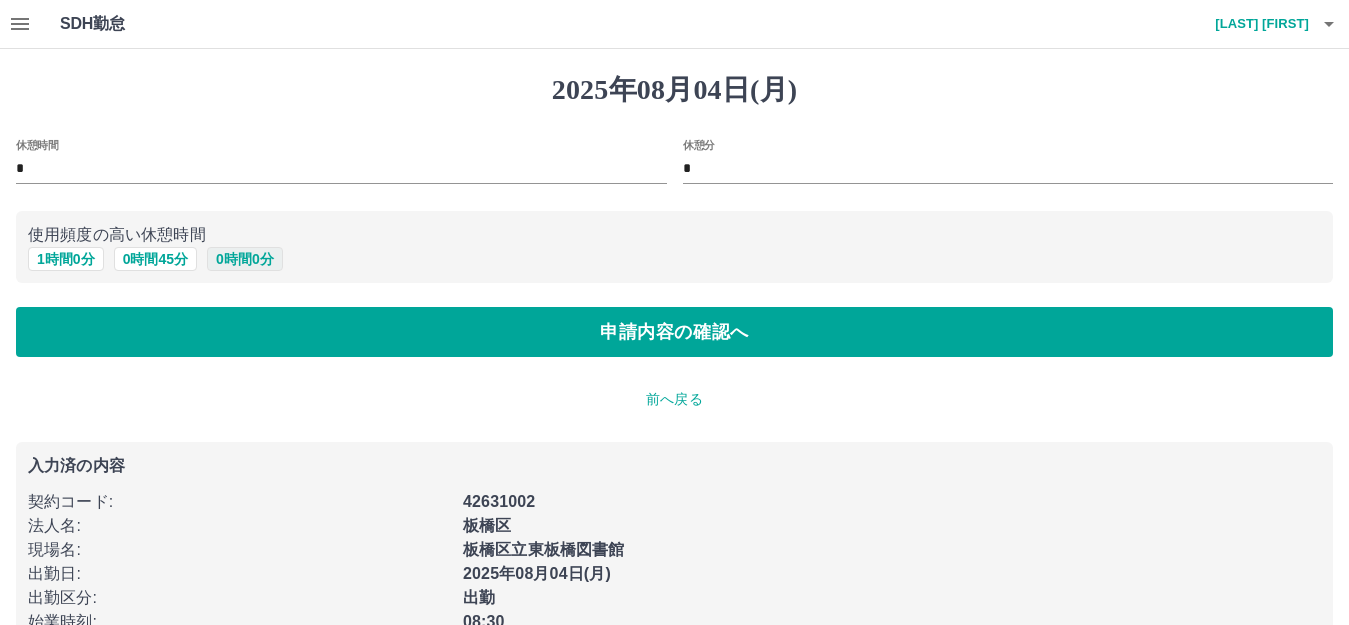 click on "0 時間 0 分" at bounding box center (245, 259) 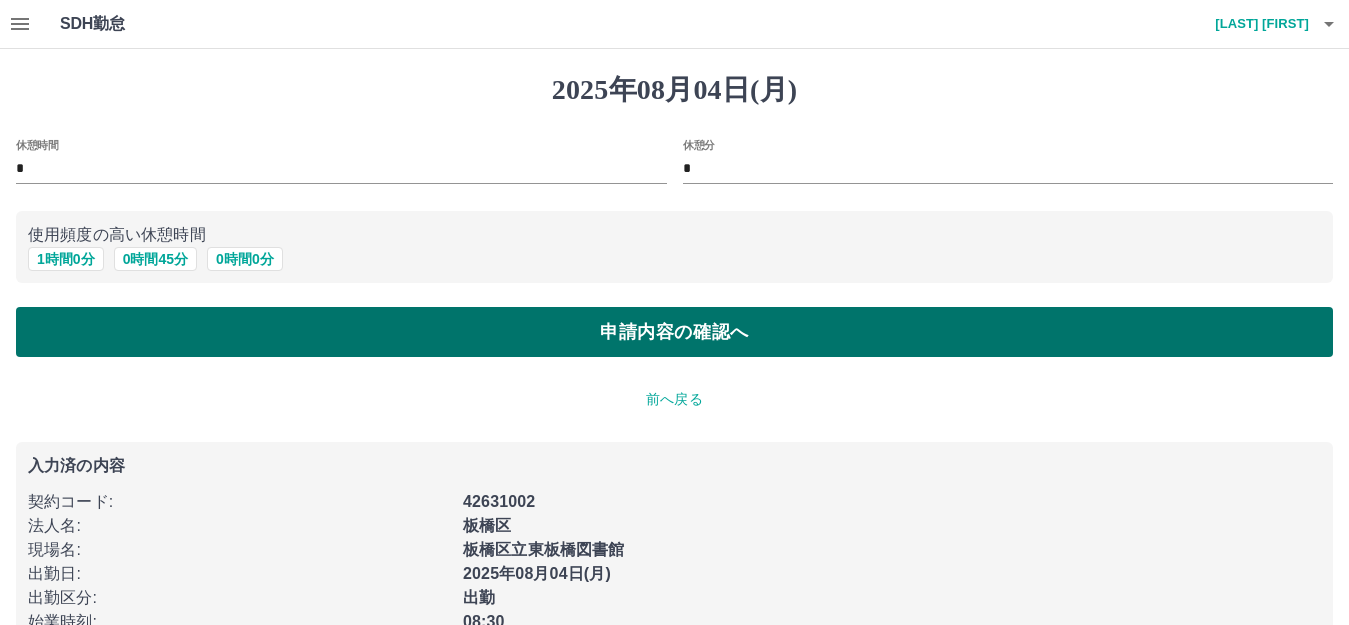 click on "申請内容の確認へ" at bounding box center (674, 332) 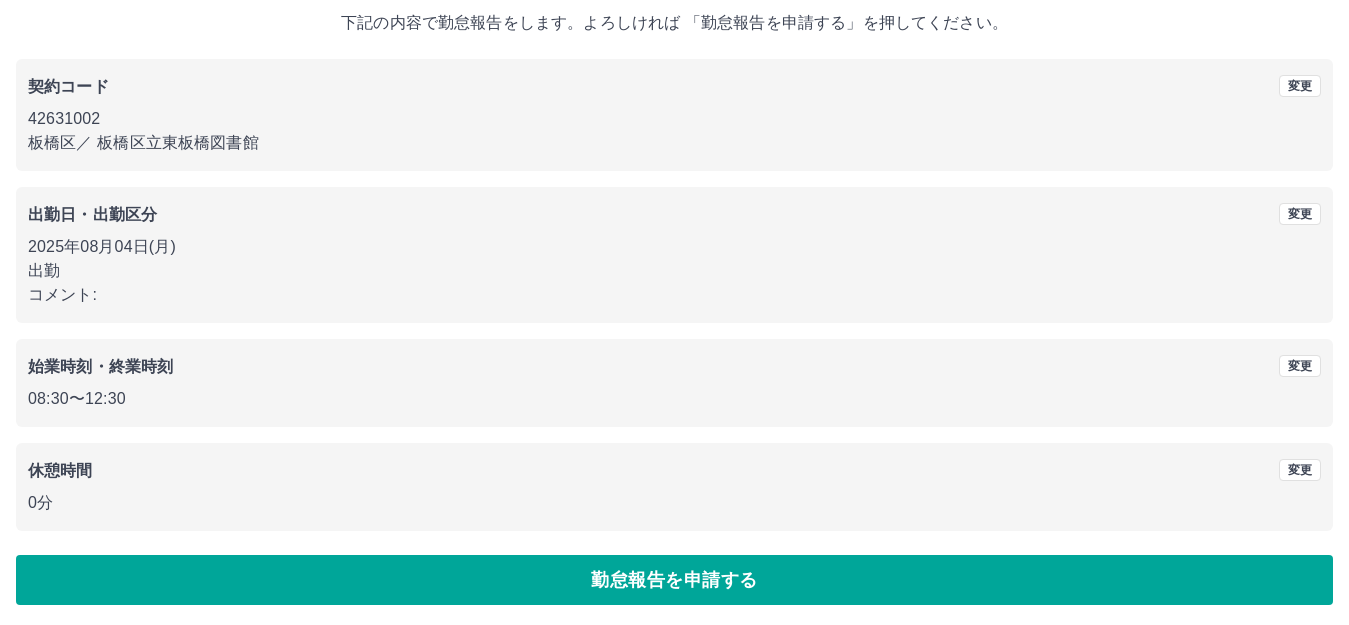 scroll, scrollTop: 124, scrollLeft: 0, axis: vertical 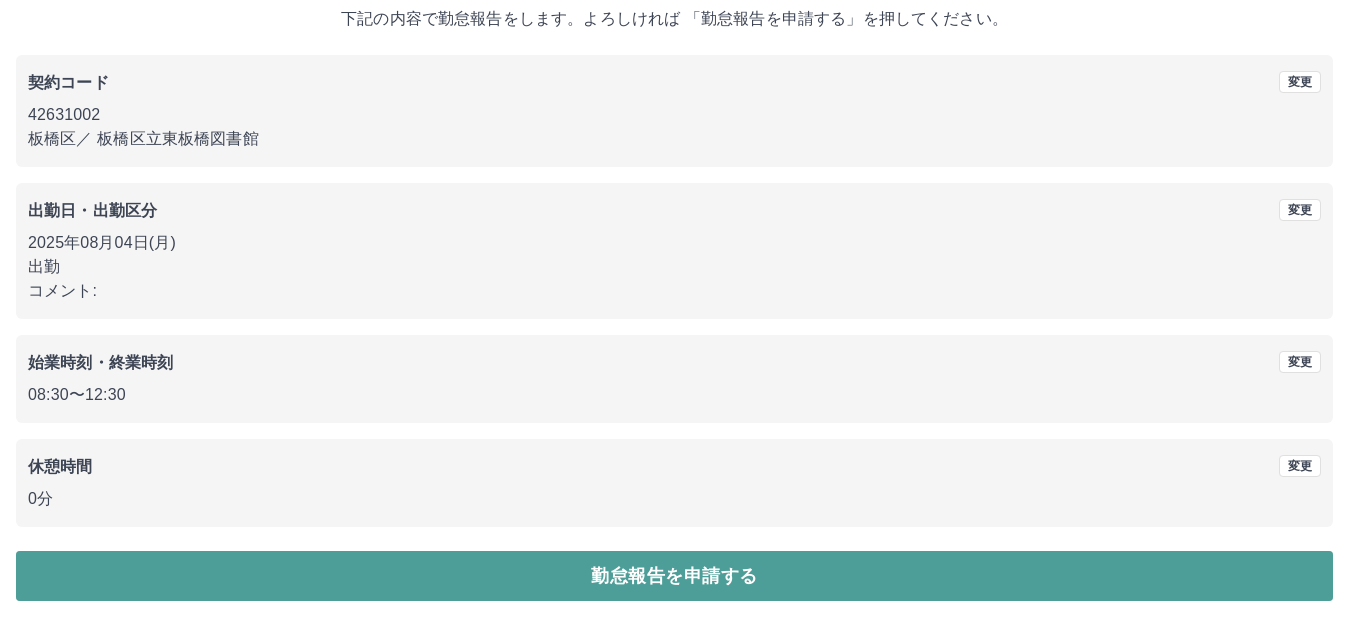 click on "勤怠報告を申請する" at bounding box center (674, 576) 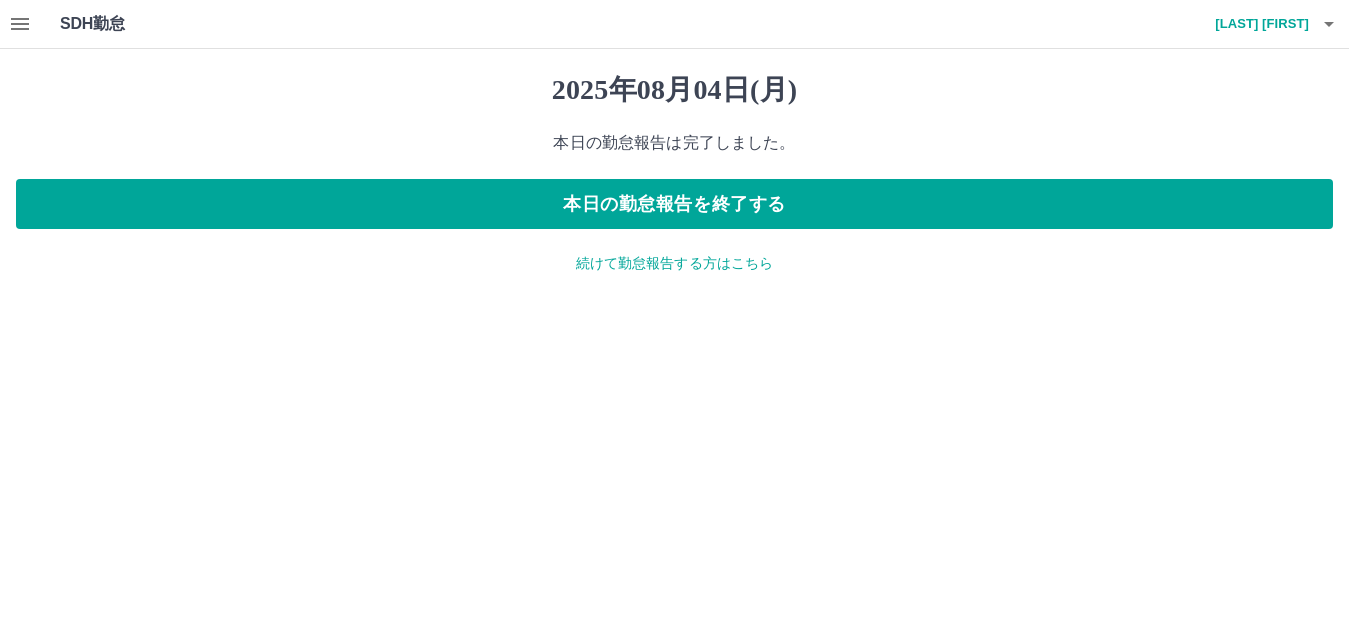 scroll, scrollTop: 0, scrollLeft: 0, axis: both 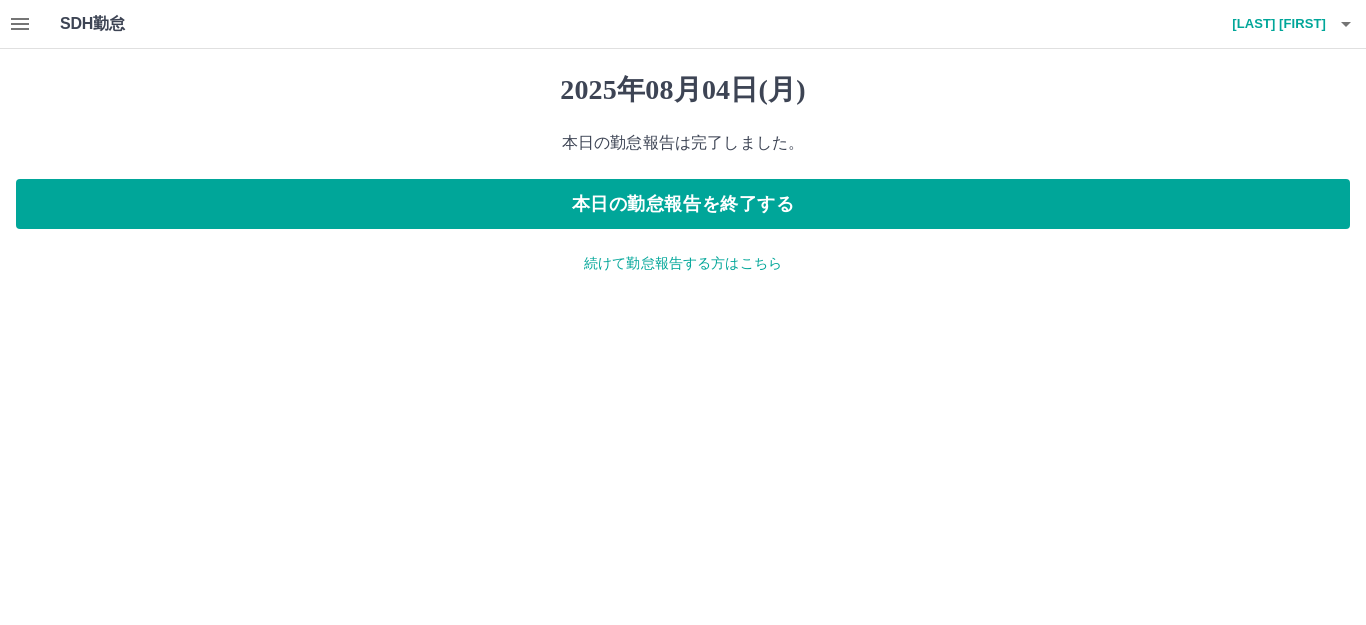 click on "続けて勤怠報告する方はこちら" at bounding box center [683, 263] 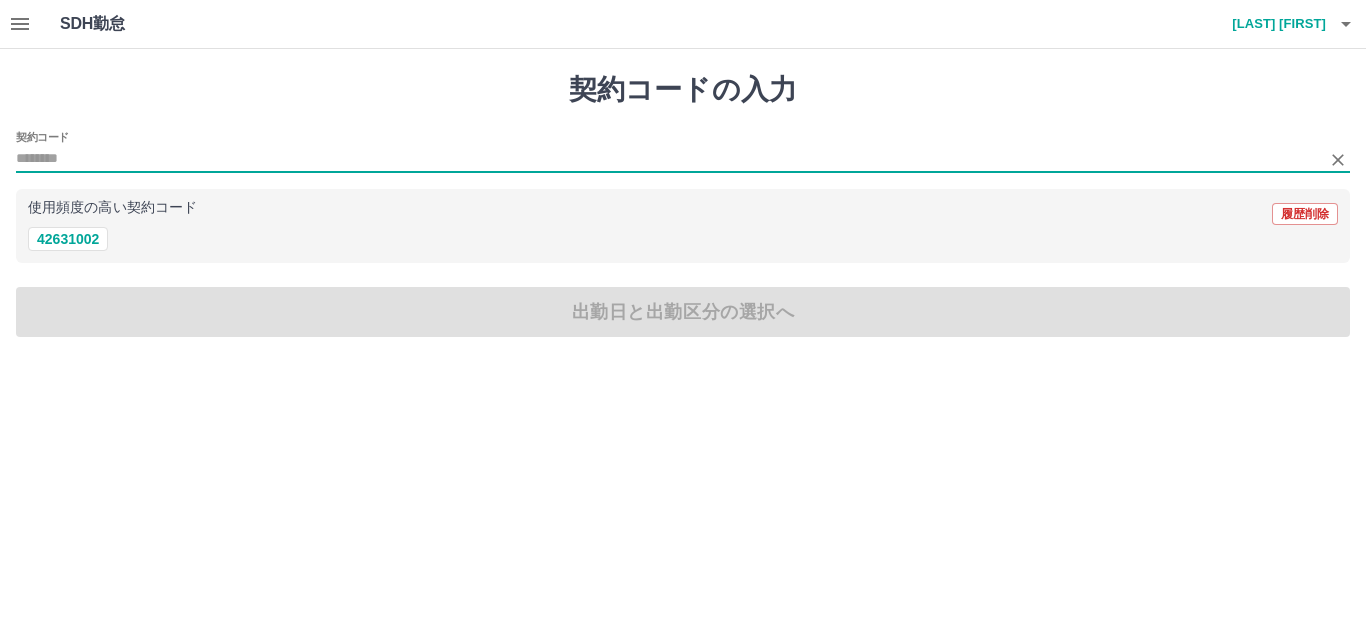 click on "契約コード" at bounding box center (668, 159) 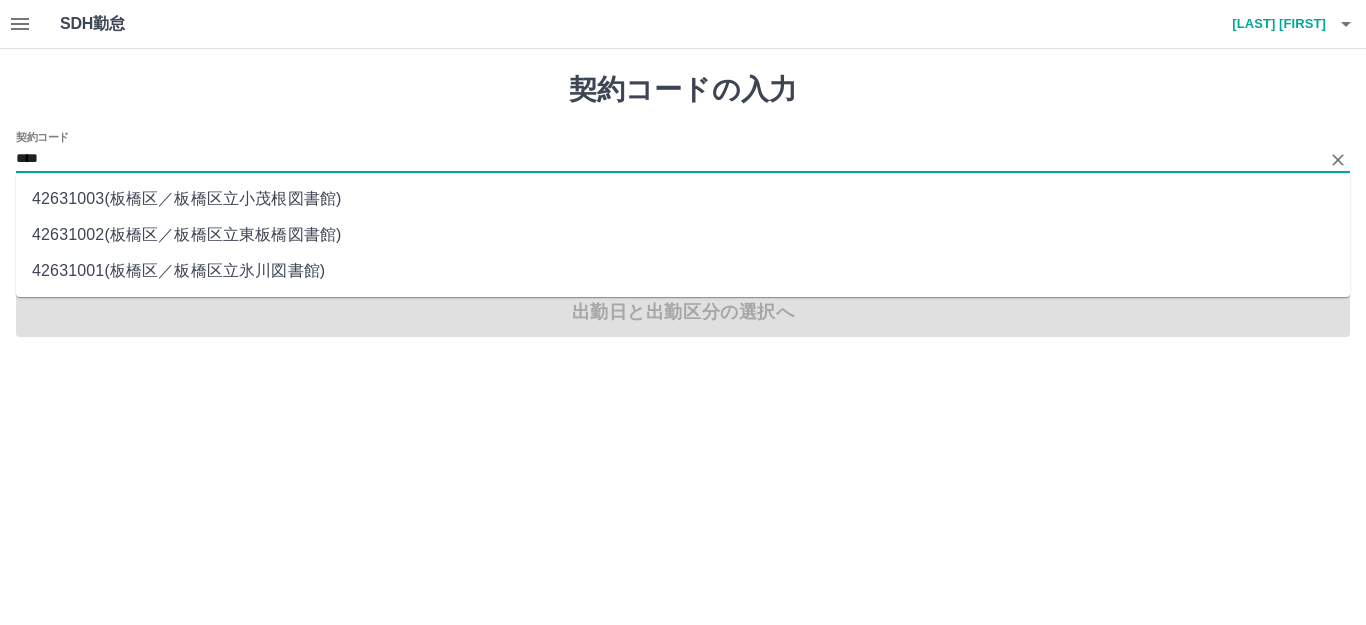 click on "42631002  ( 板橋区 ／ 板橋区立東板橋図書館 )" at bounding box center (683, 235) 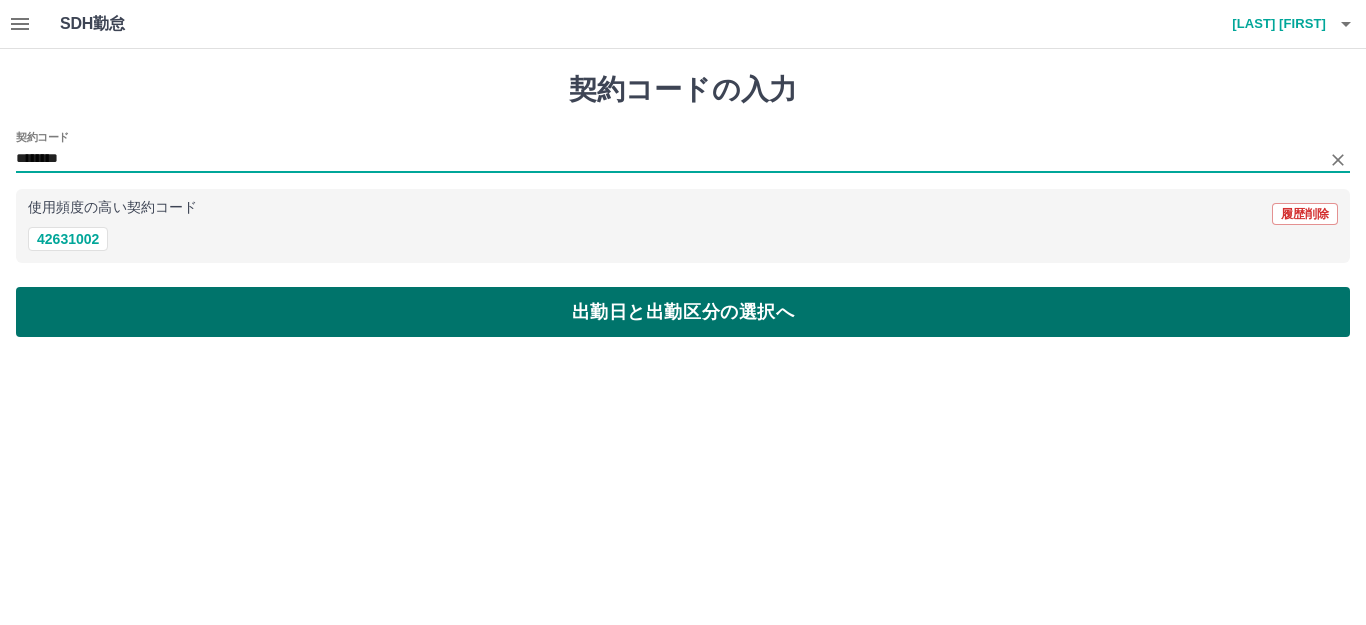 type on "********" 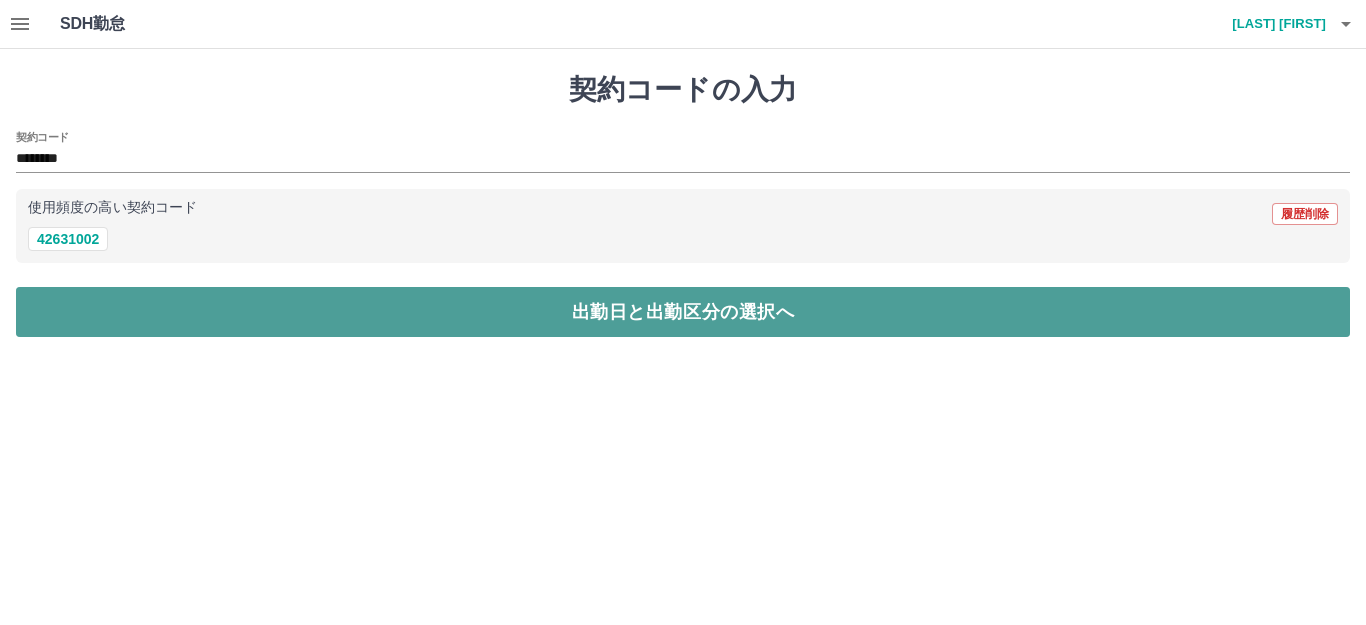 click on "出勤日と出勤区分の選択へ" at bounding box center [683, 312] 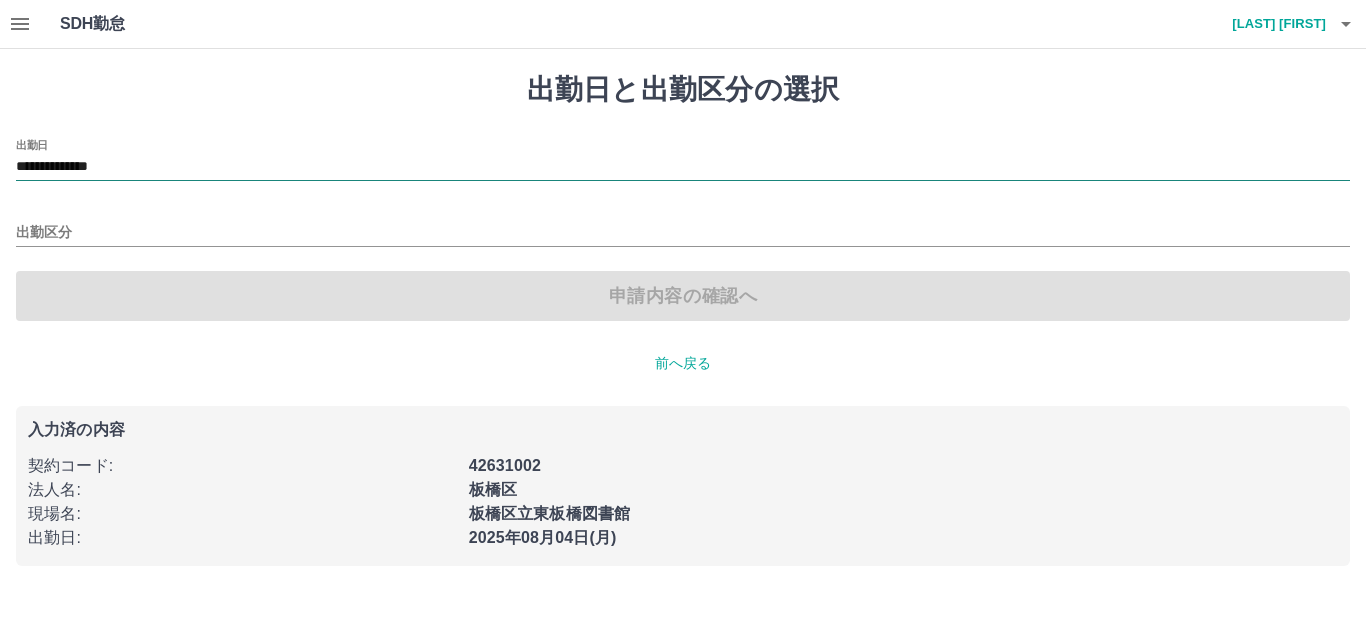 click on "**********" at bounding box center [683, 167] 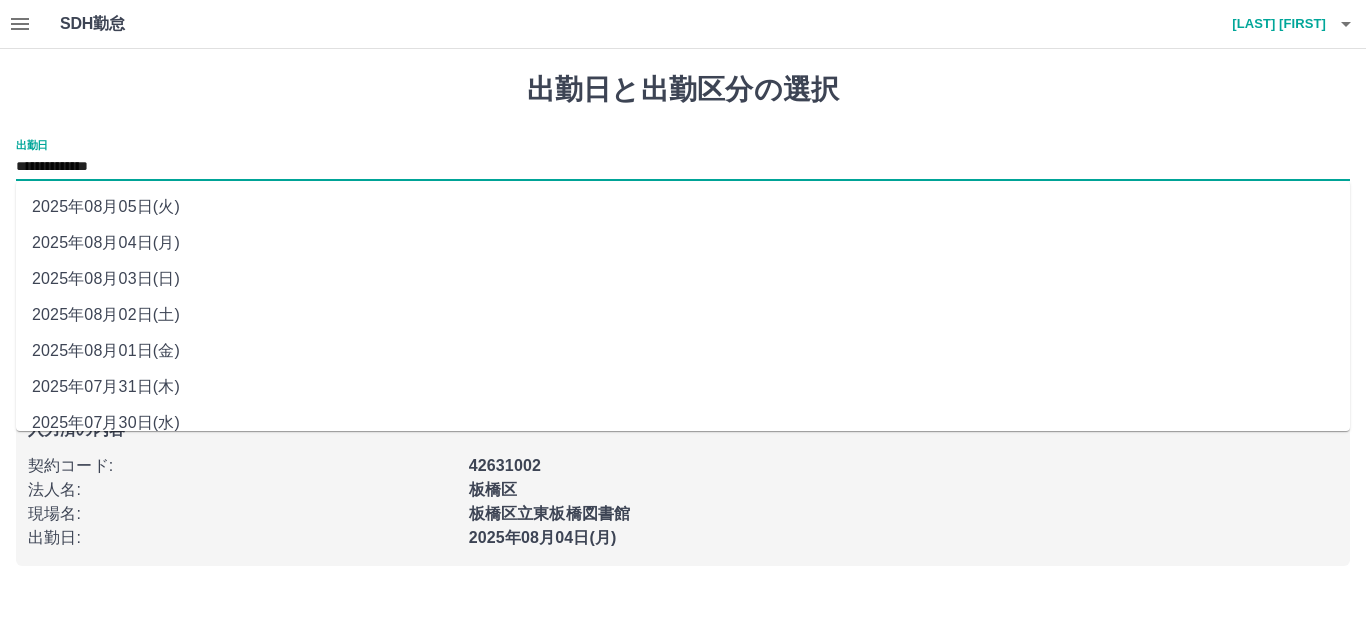 click on "2025年08月05日(火)" at bounding box center [683, 207] 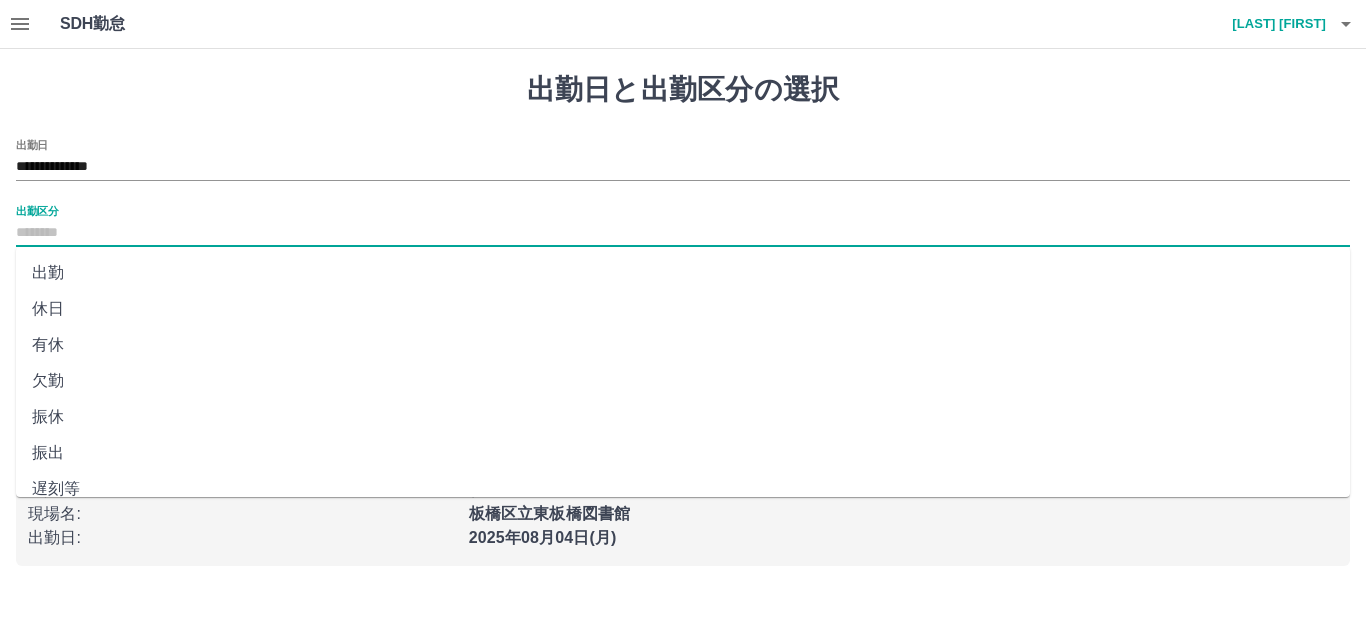 click on "出勤区分" at bounding box center [683, 233] 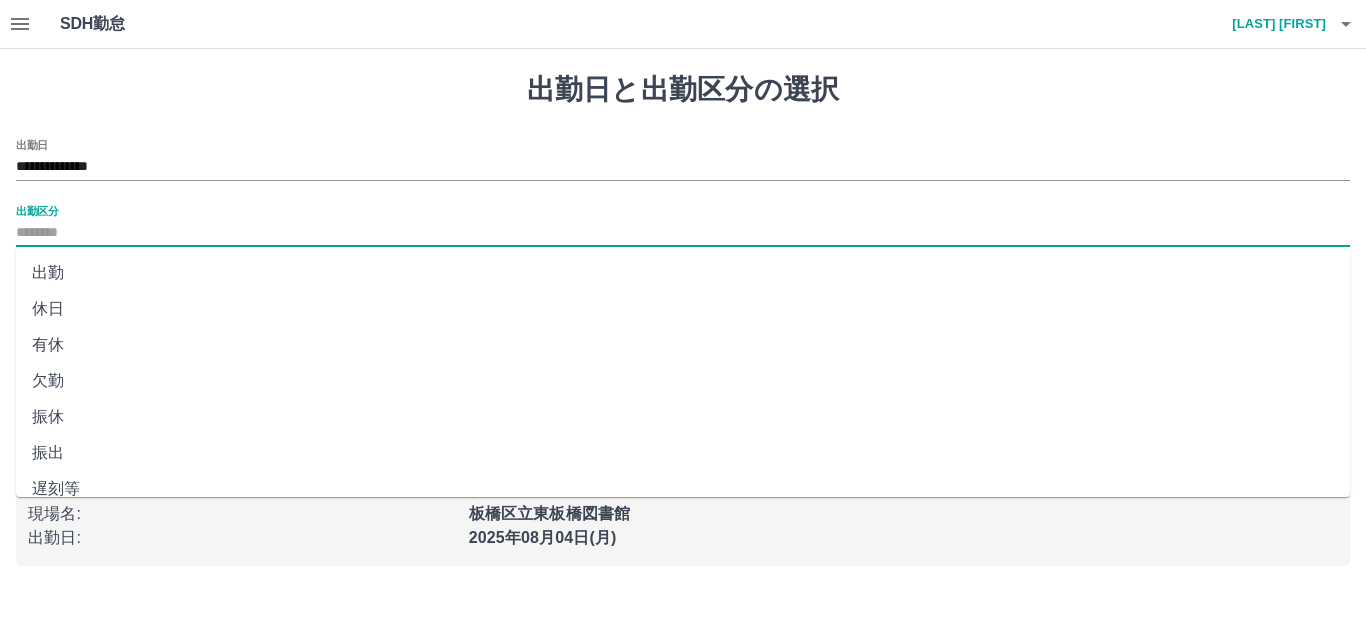 click on "休日" at bounding box center (683, 309) 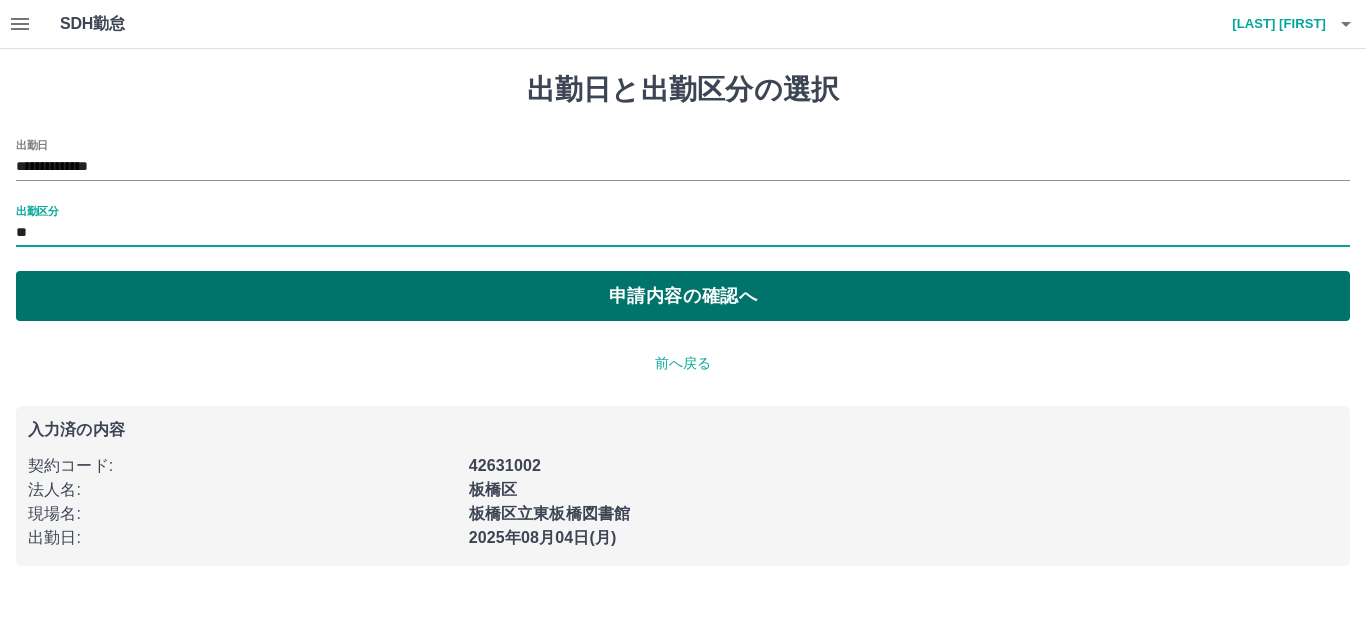 click on "申請内容の確認へ" at bounding box center (683, 296) 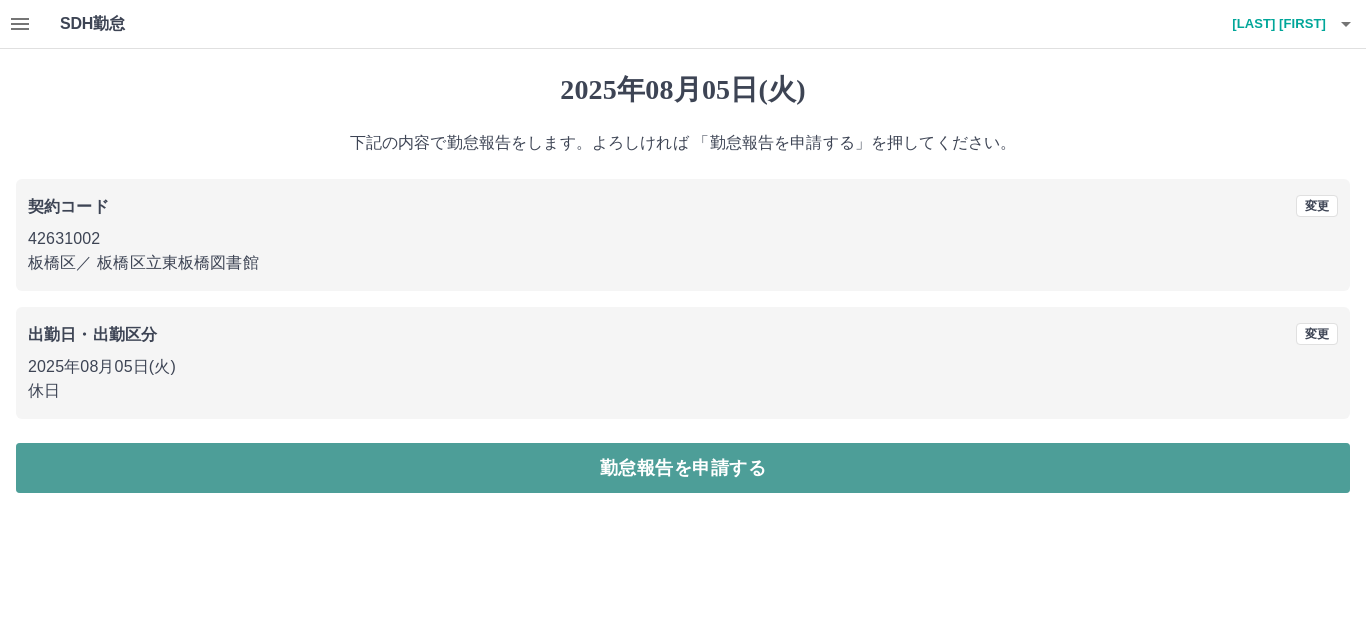 click on "勤怠報告を申請する" at bounding box center [683, 468] 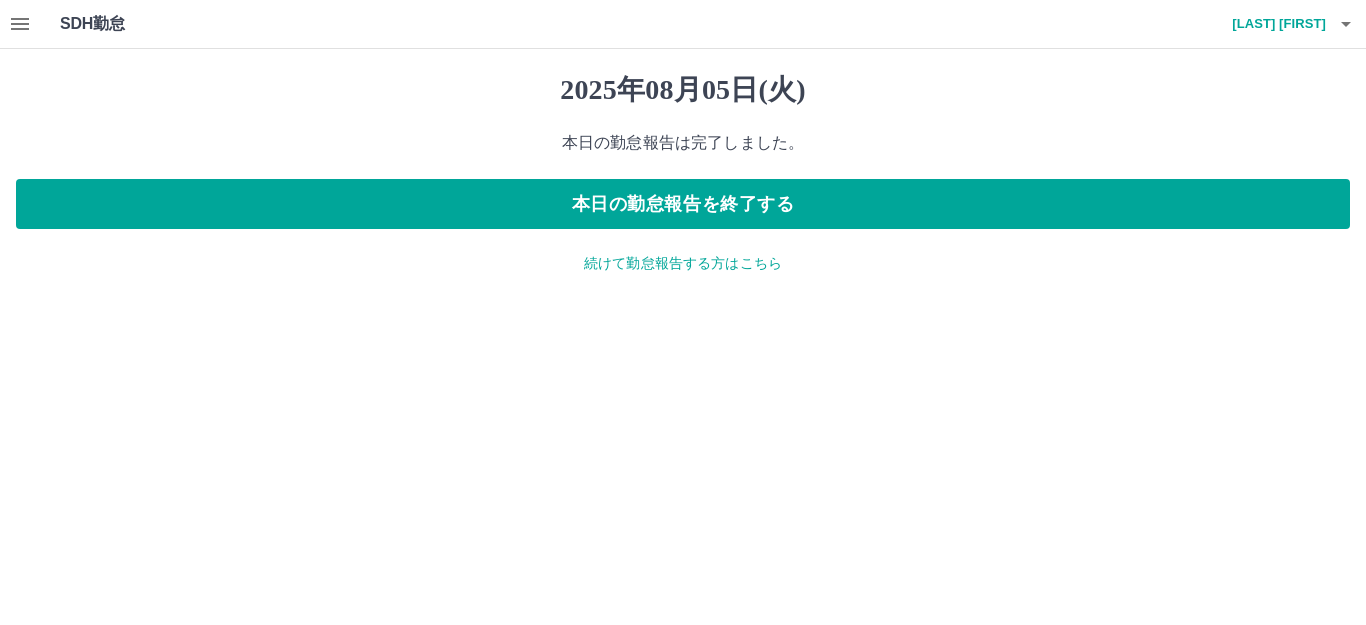 click 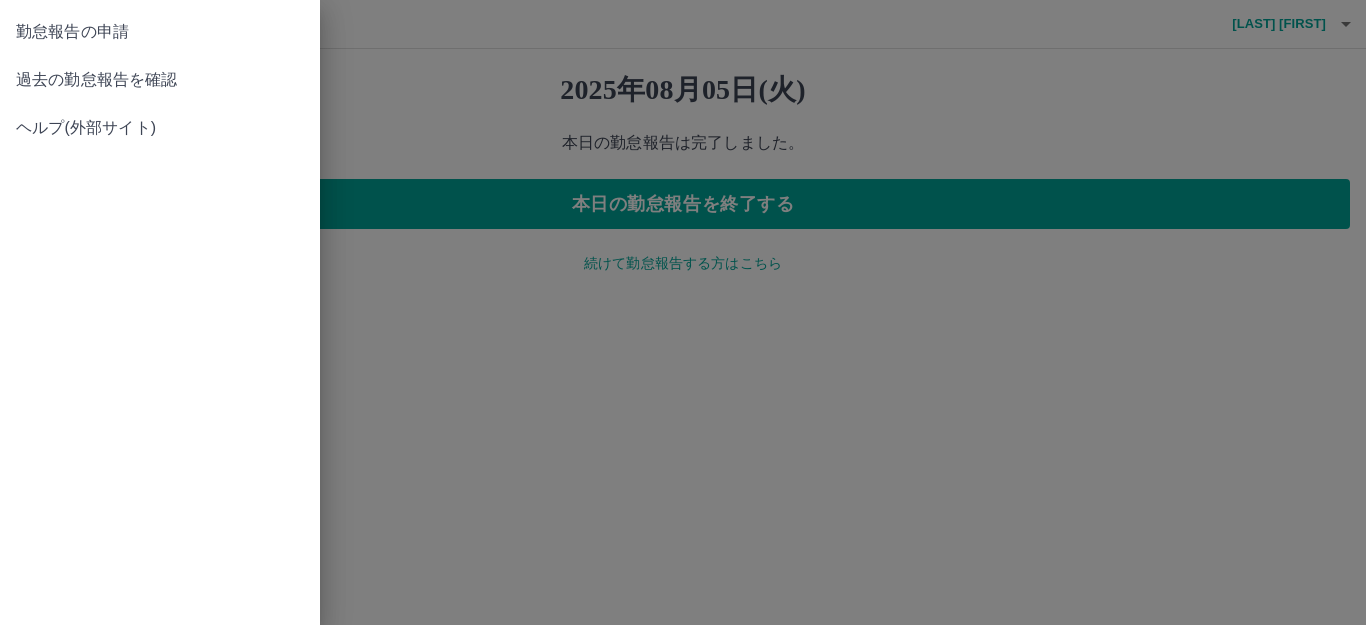 click on "過去の勤怠報告を確認" at bounding box center [160, 80] 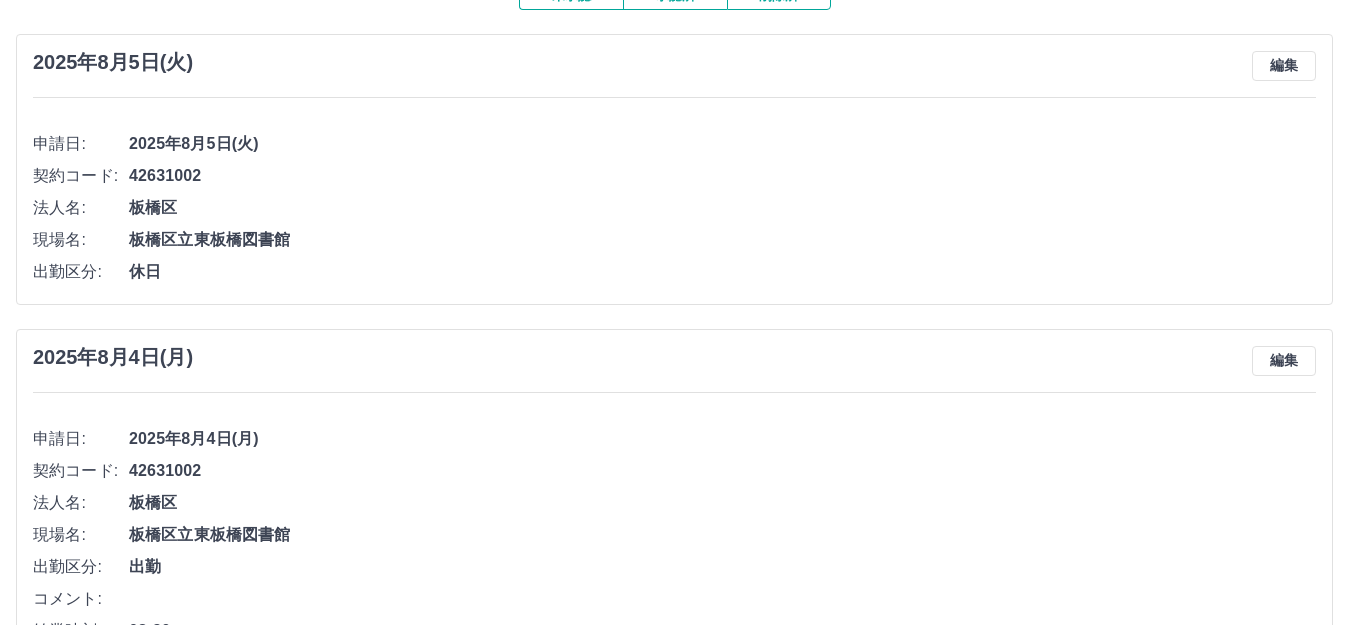 scroll, scrollTop: 0, scrollLeft: 0, axis: both 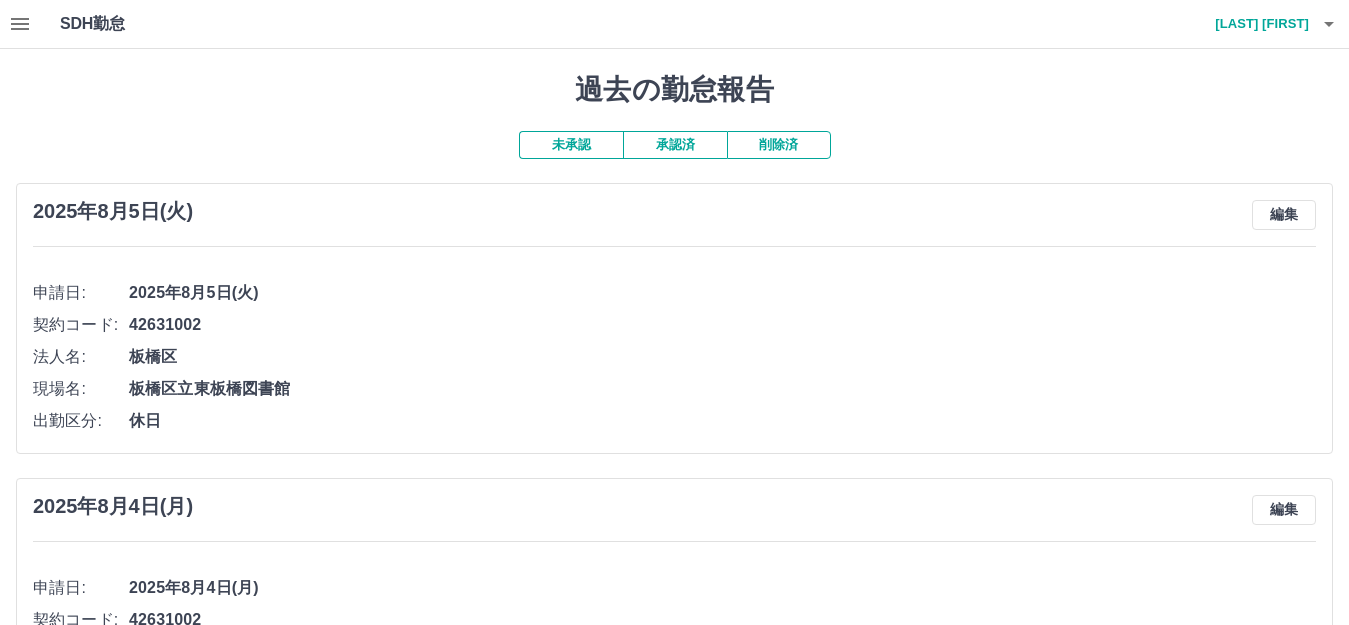 click on "承認済" at bounding box center (675, 145) 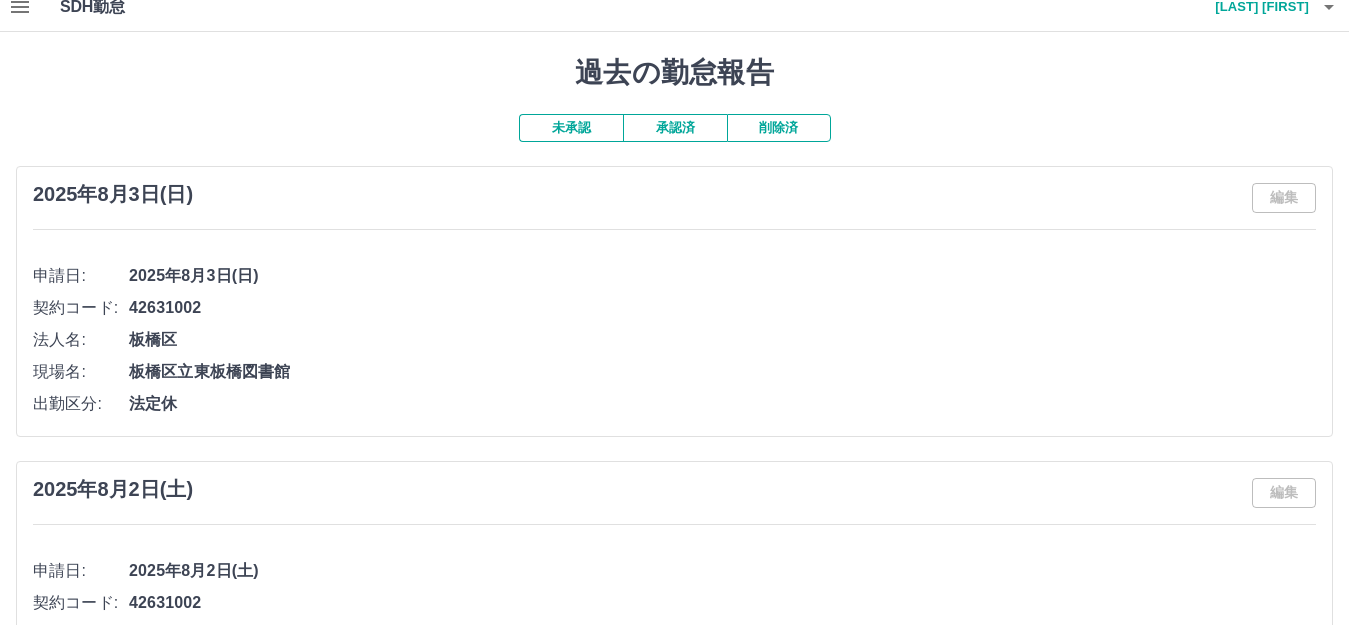 scroll, scrollTop: 0, scrollLeft: 0, axis: both 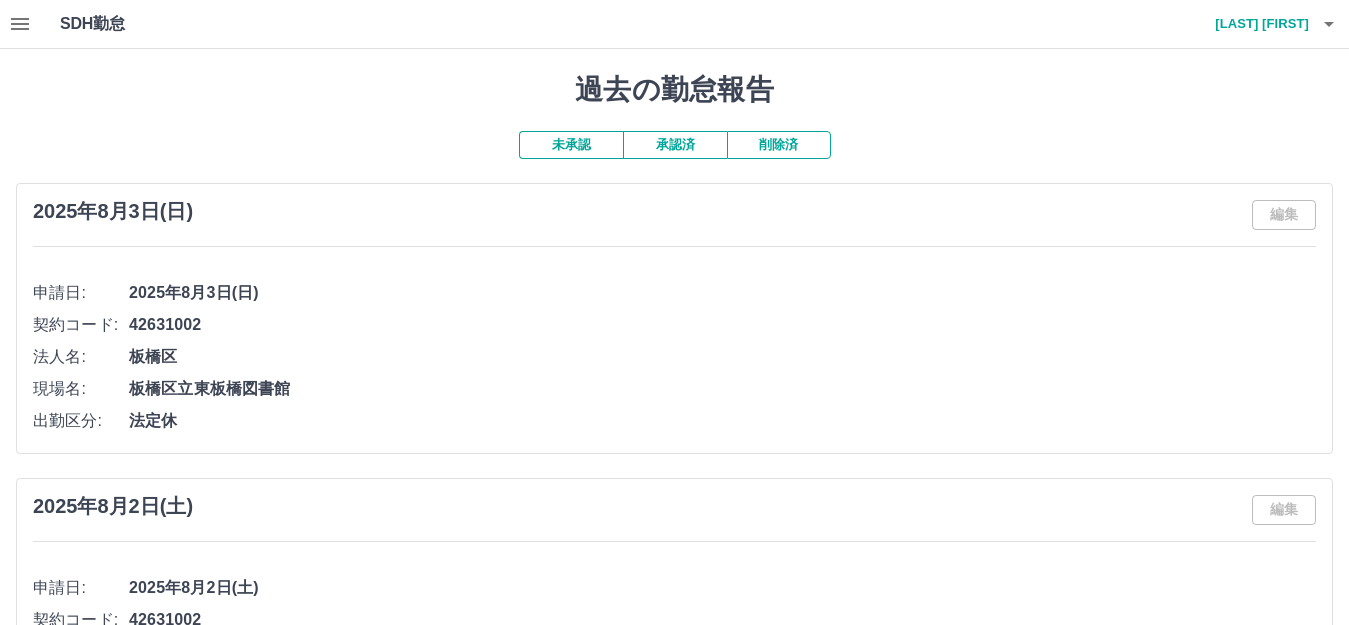 click on "未承認" at bounding box center (571, 145) 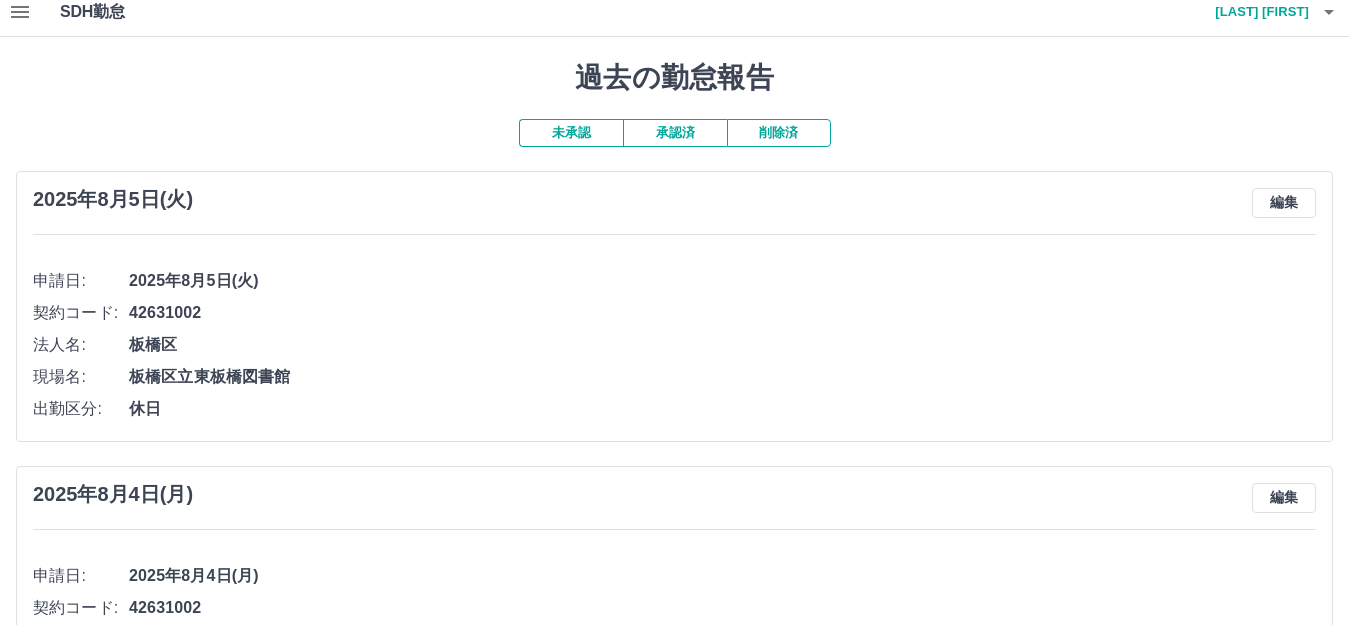 scroll, scrollTop: 0, scrollLeft: 0, axis: both 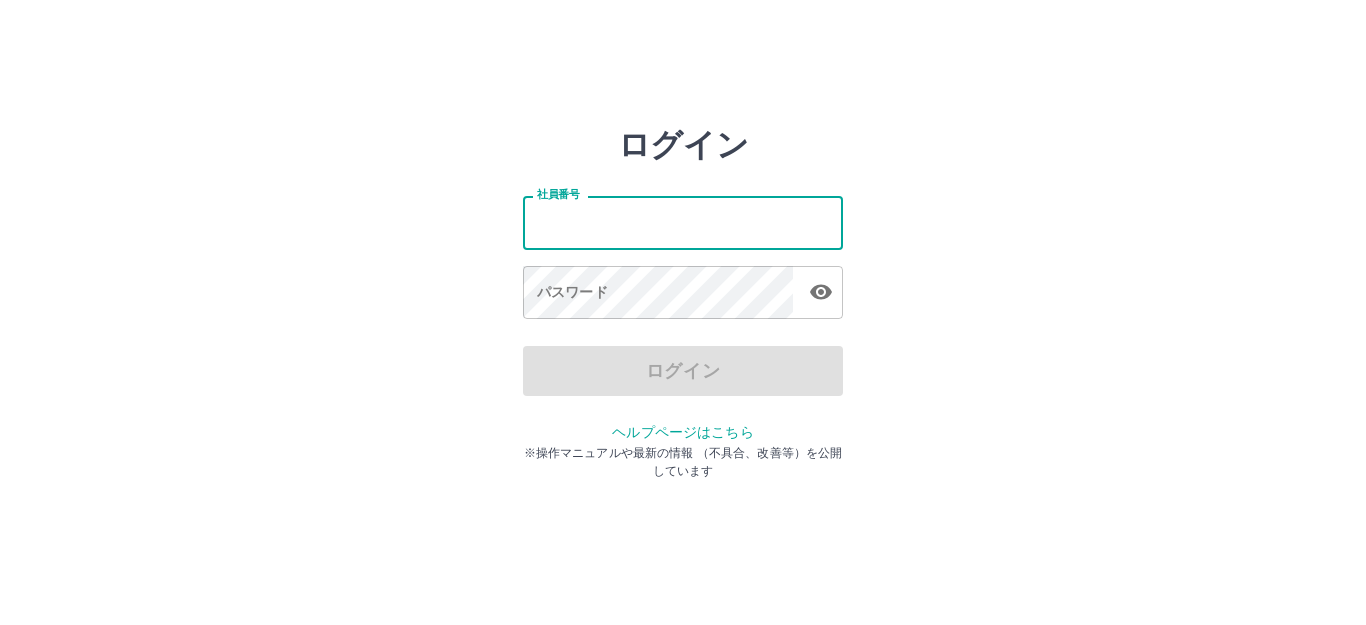 click on "社員番号" at bounding box center [683, 222] 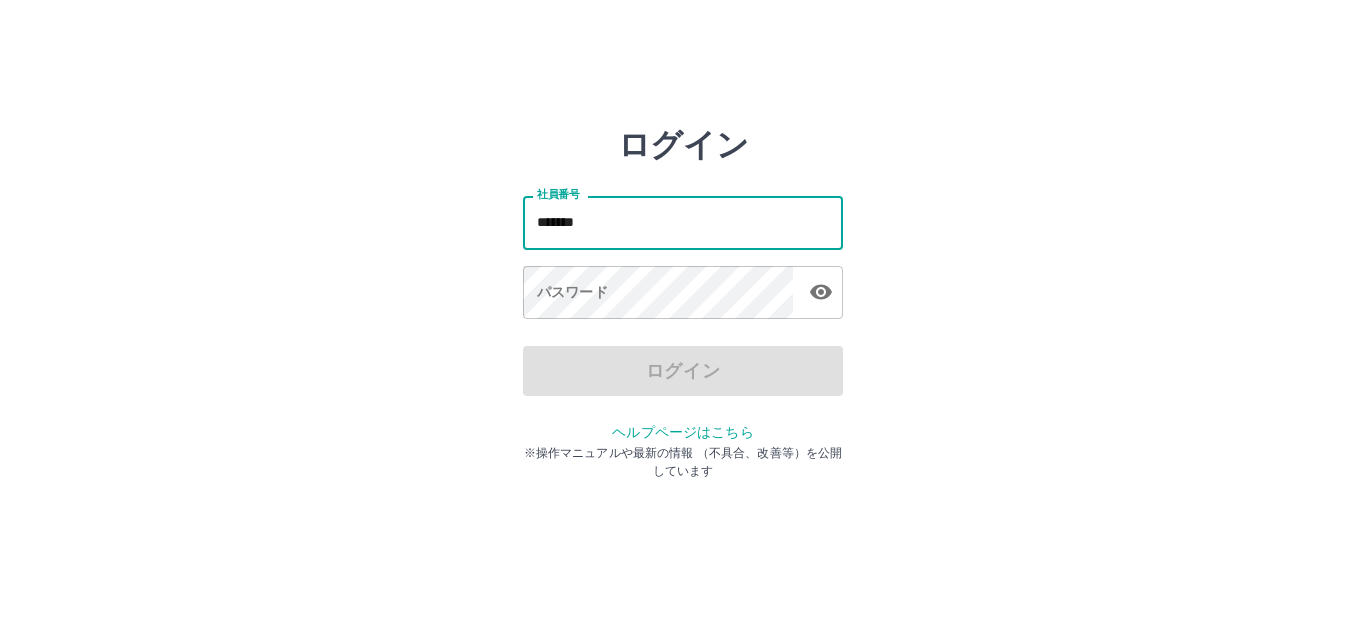 type on "*******" 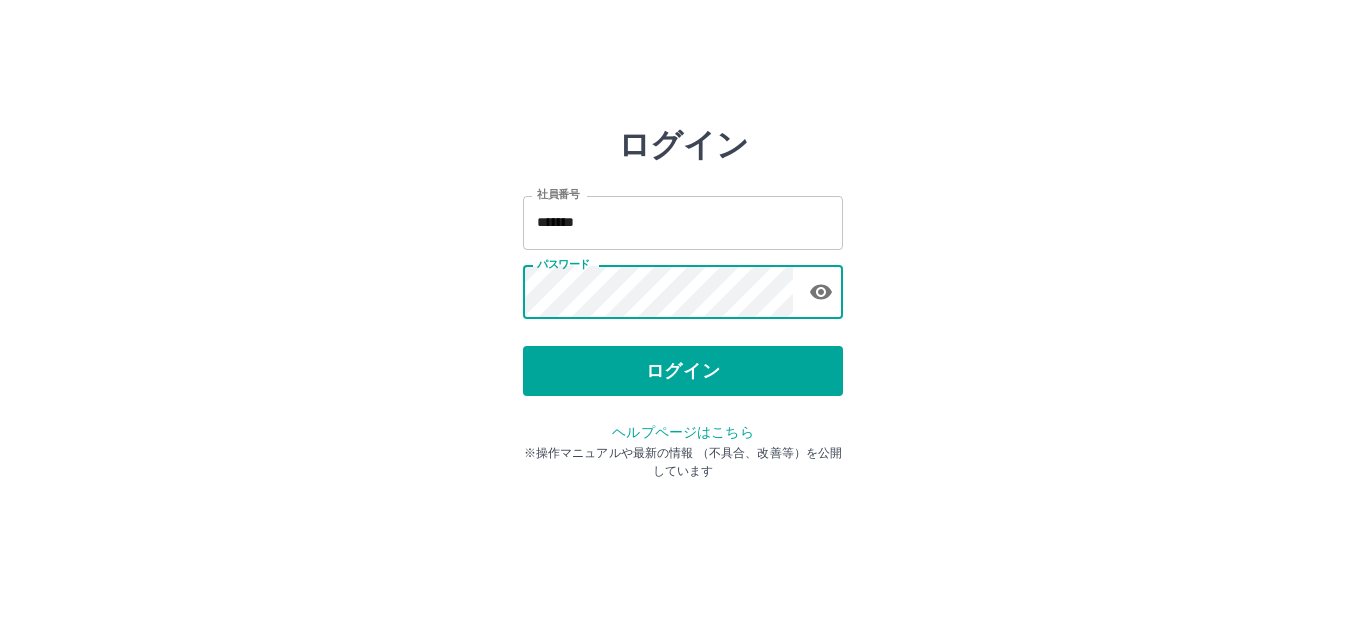 click 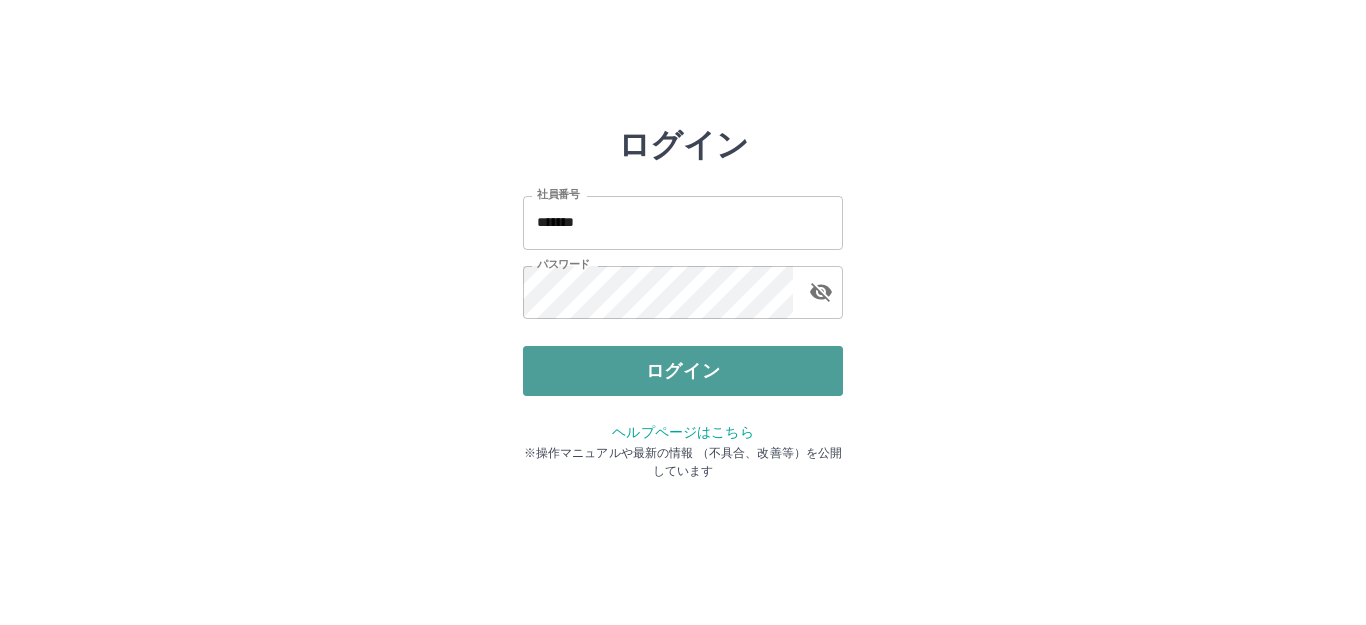 click on "ログイン" at bounding box center [683, 371] 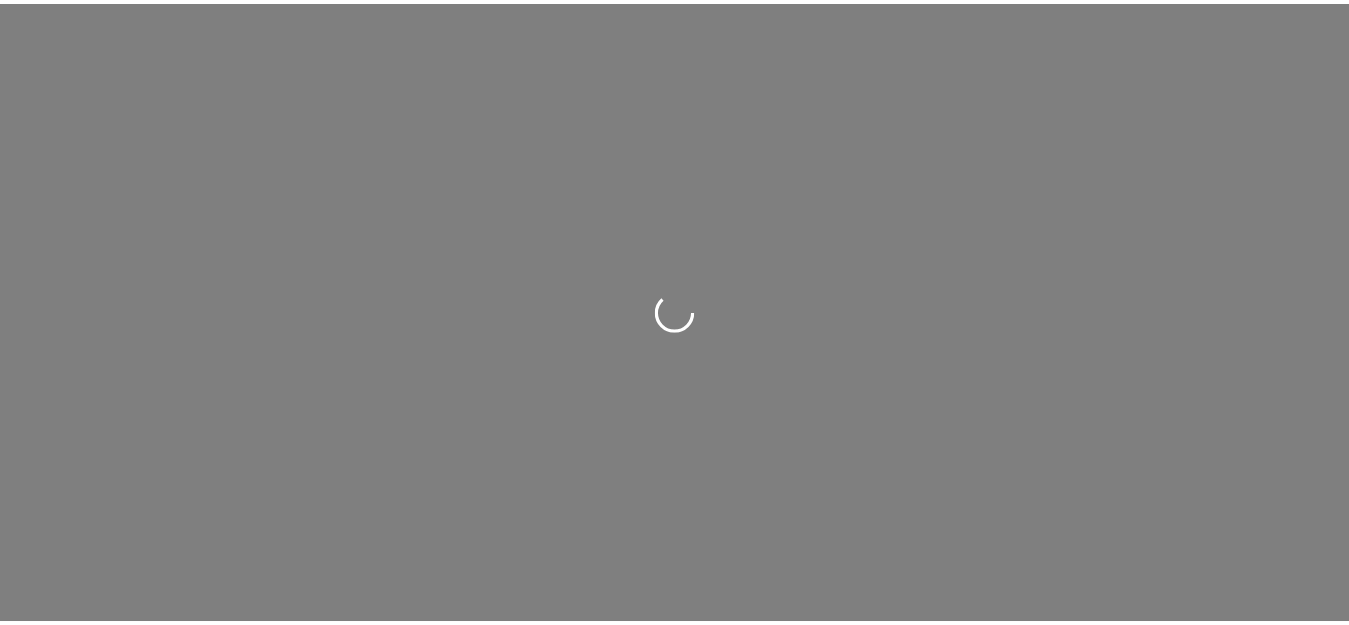 scroll, scrollTop: 0, scrollLeft: 0, axis: both 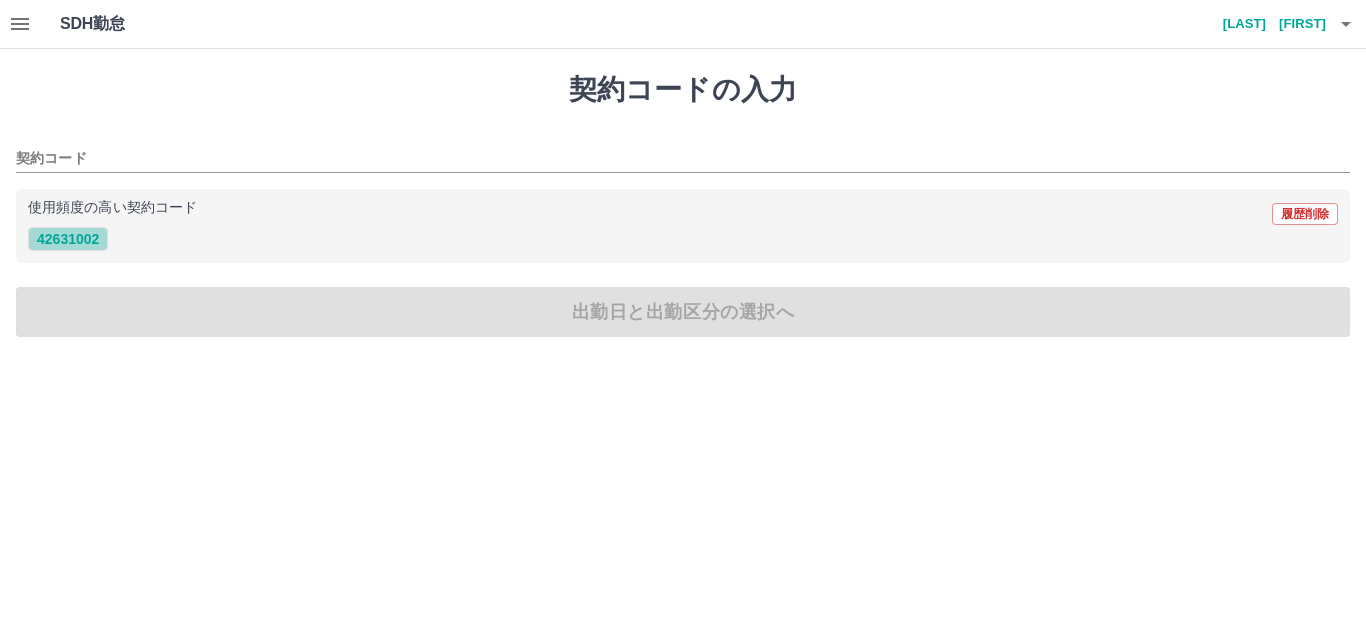 click on "42631002" at bounding box center (68, 239) 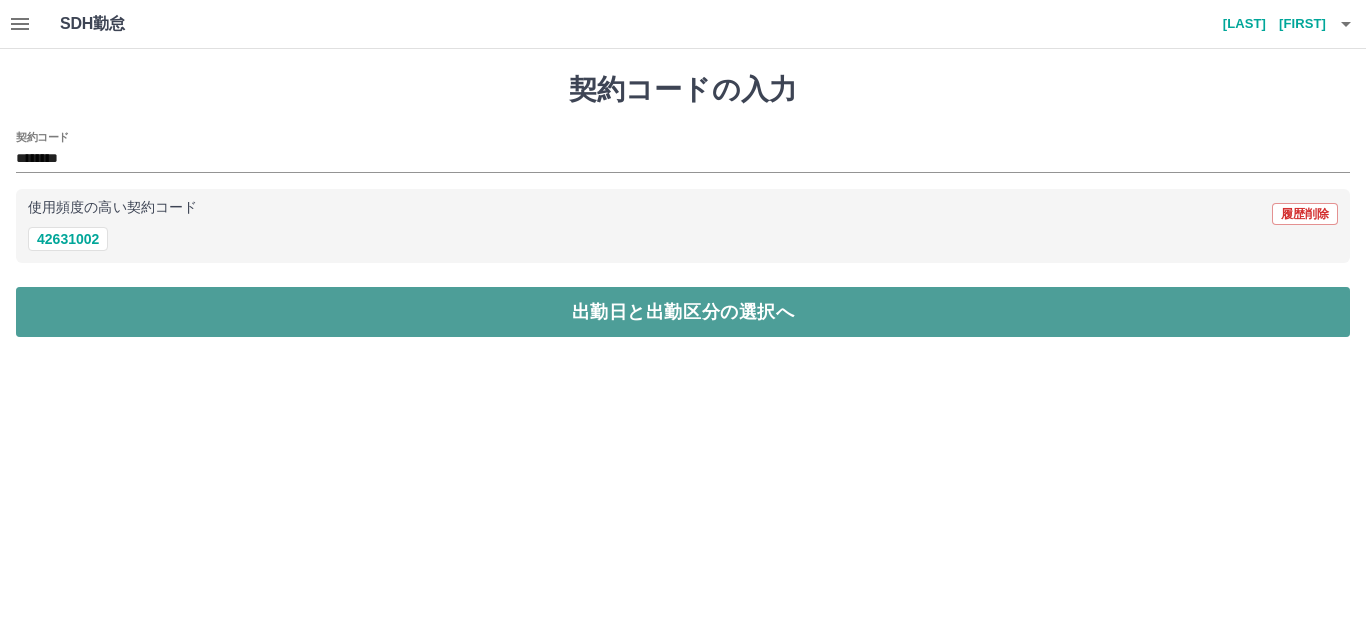 click on "出勤日と出勤区分の選択へ" at bounding box center [683, 312] 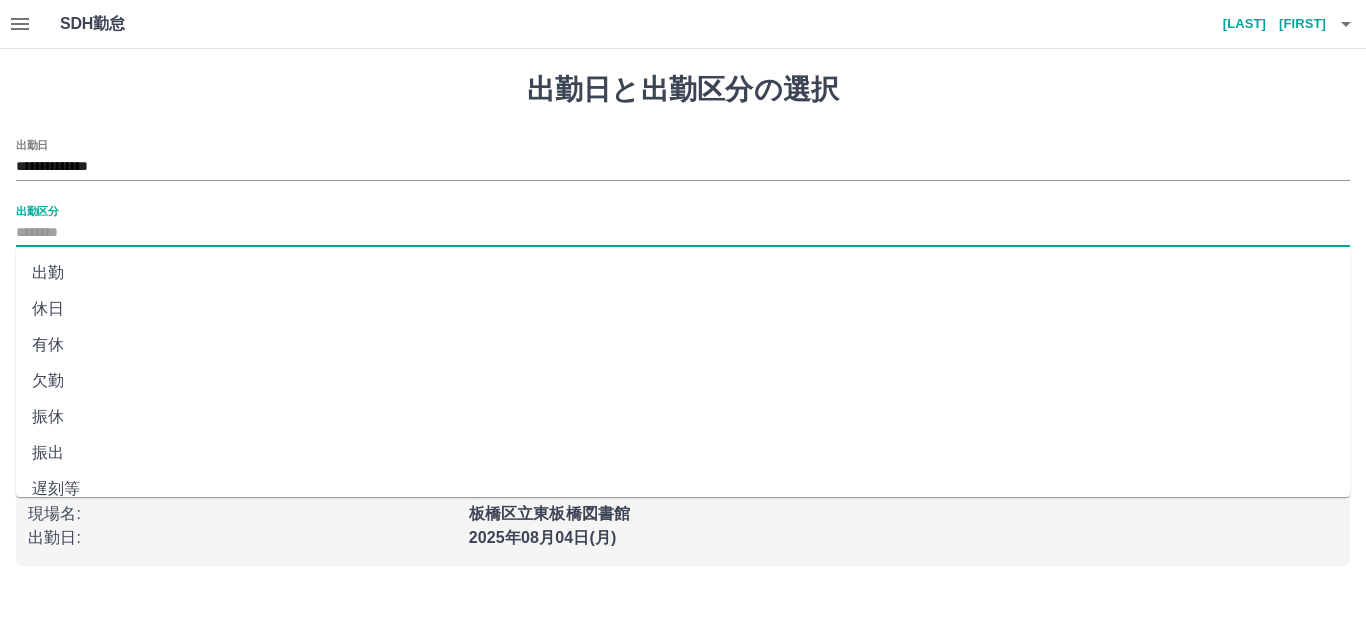 click on "出勤区分" at bounding box center (683, 233) 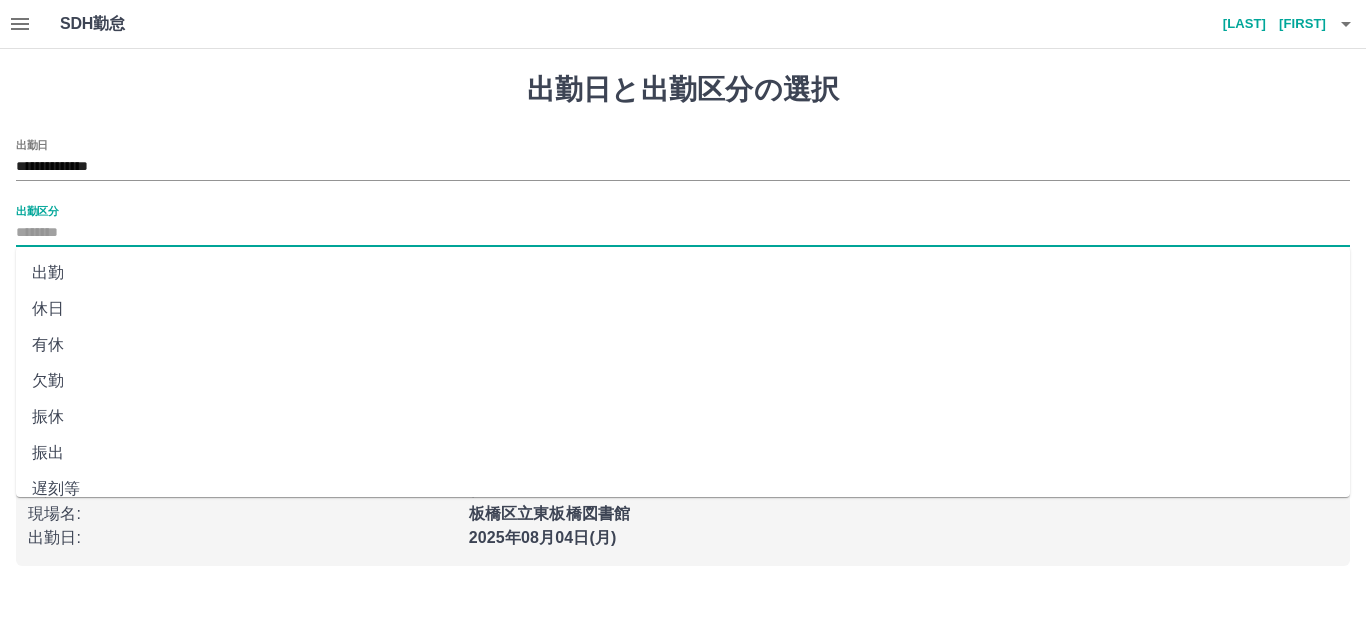 click on "出勤" at bounding box center (683, 273) 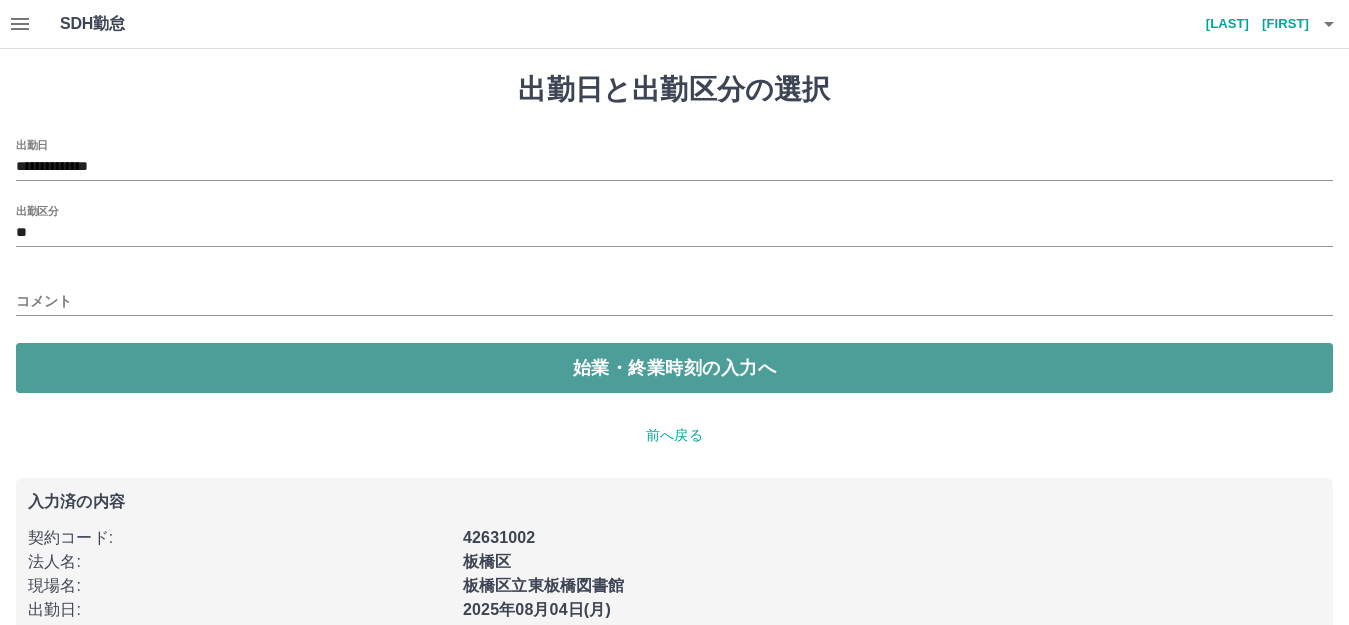 click on "始業・終業時刻の入力へ" at bounding box center (674, 368) 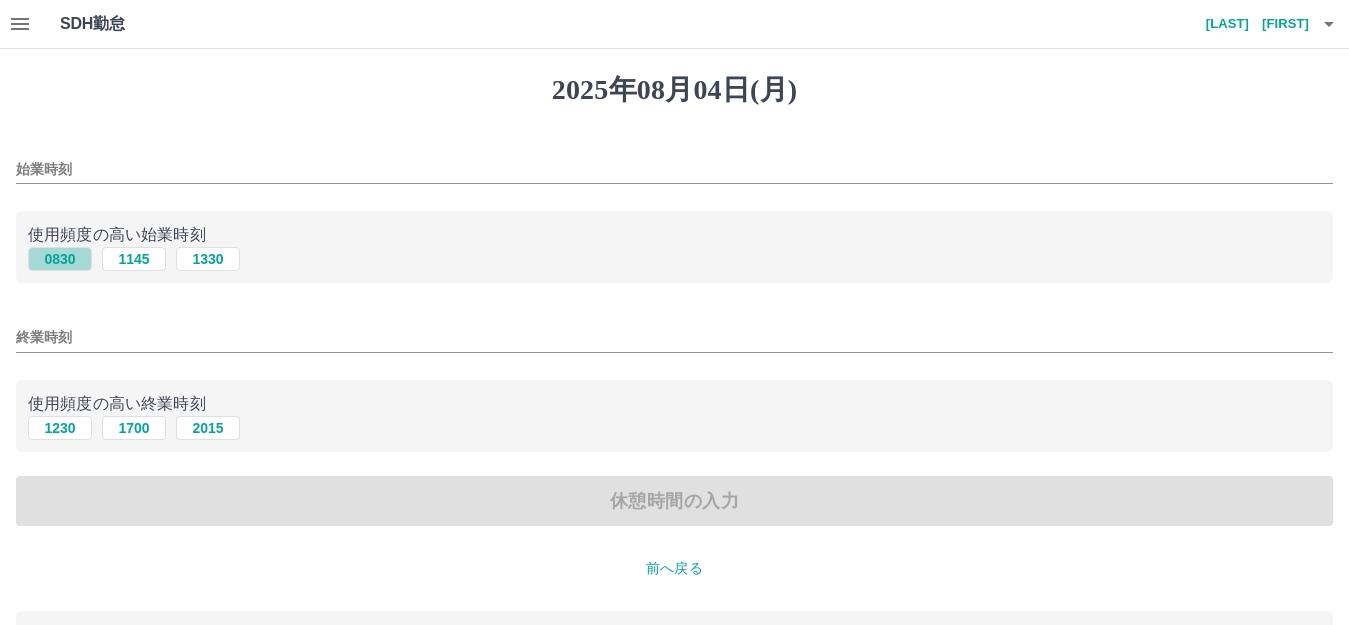 click on "0830" at bounding box center (60, 259) 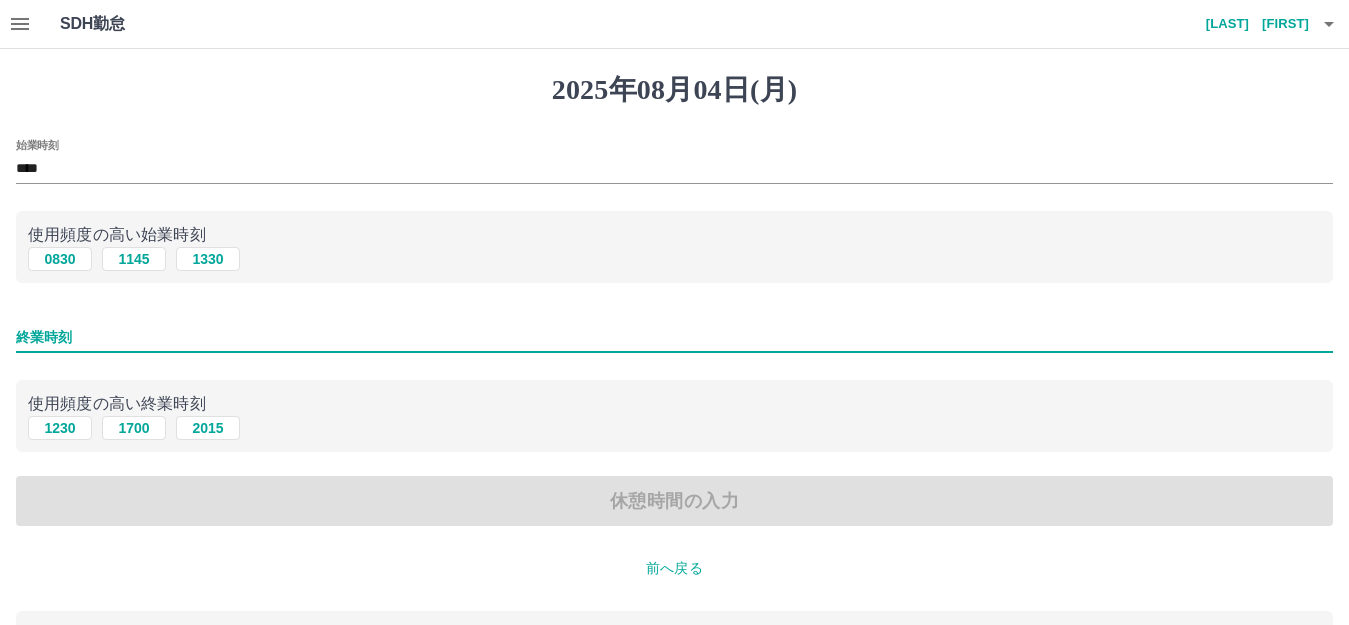 click on "終業時刻" at bounding box center [674, 337] 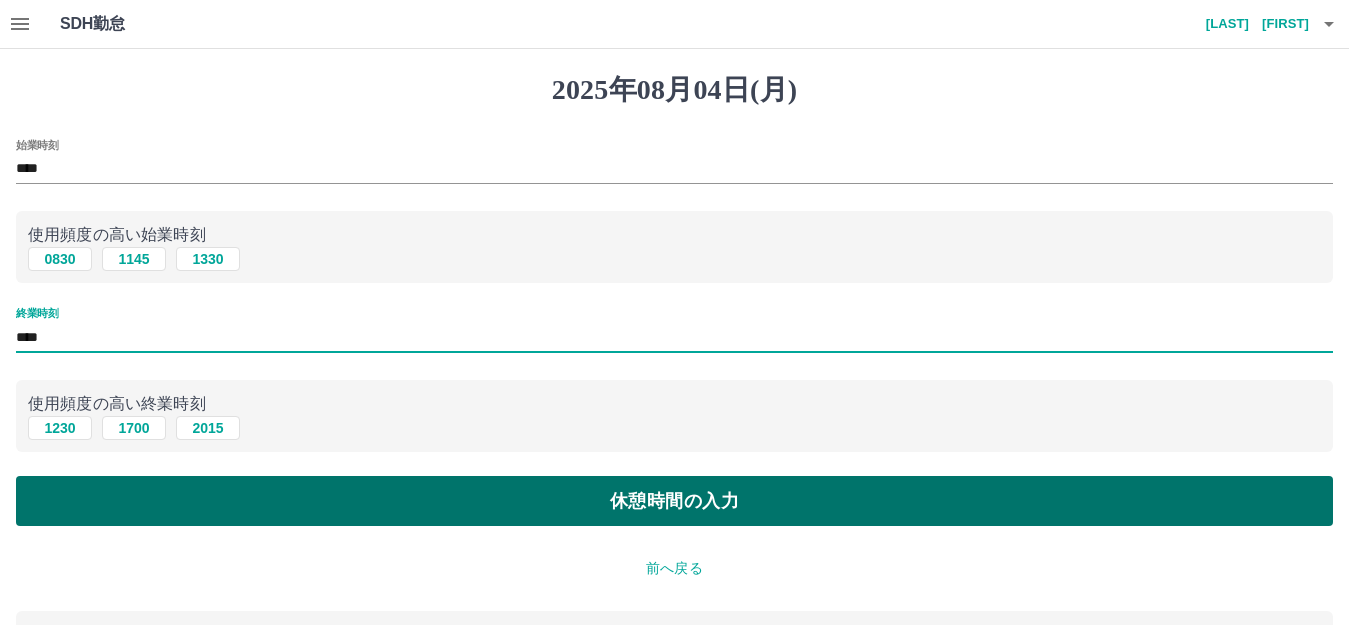 click on "休憩時間の入力" at bounding box center (674, 501) 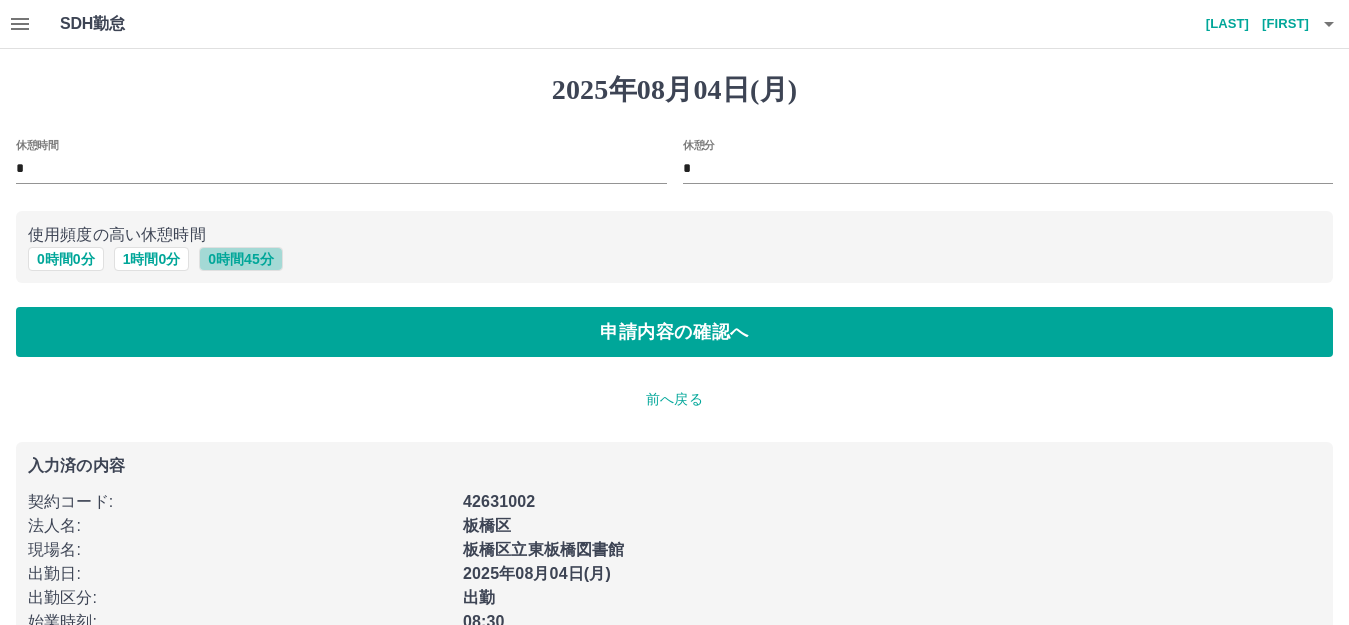 click on "0 時間 45 分" at bounding box center (240, 259) 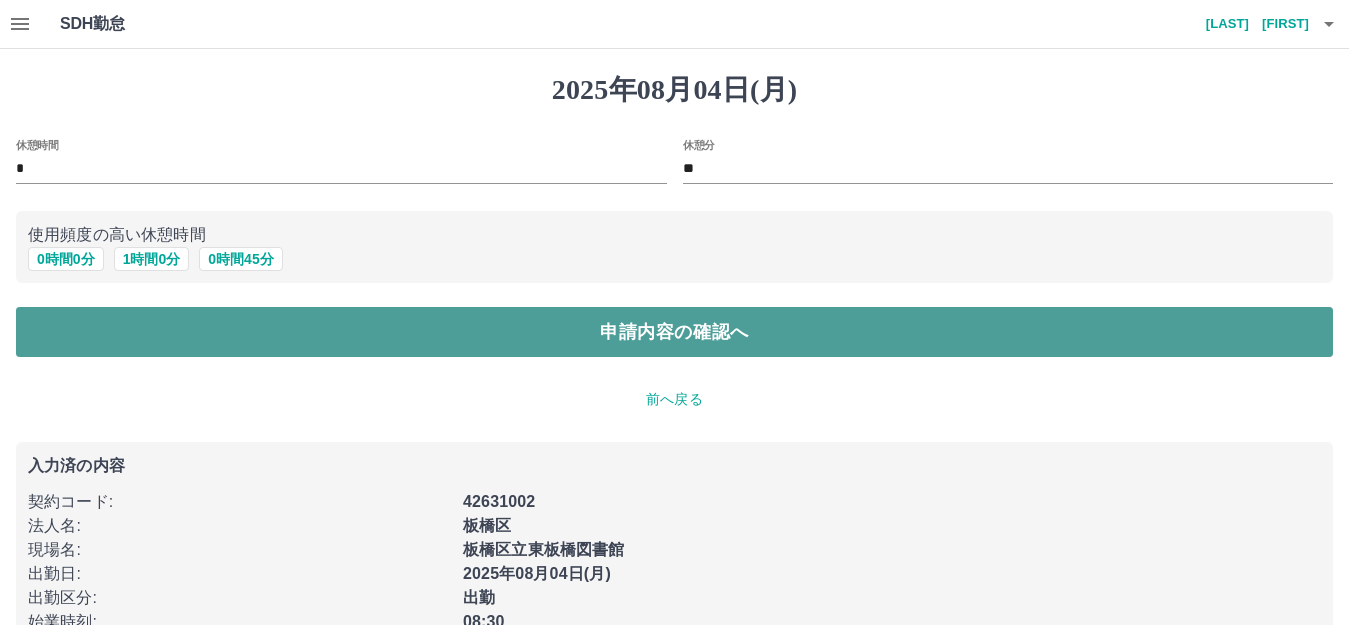 click on "申請内容の確認へ" at bounding box center (674, 332) 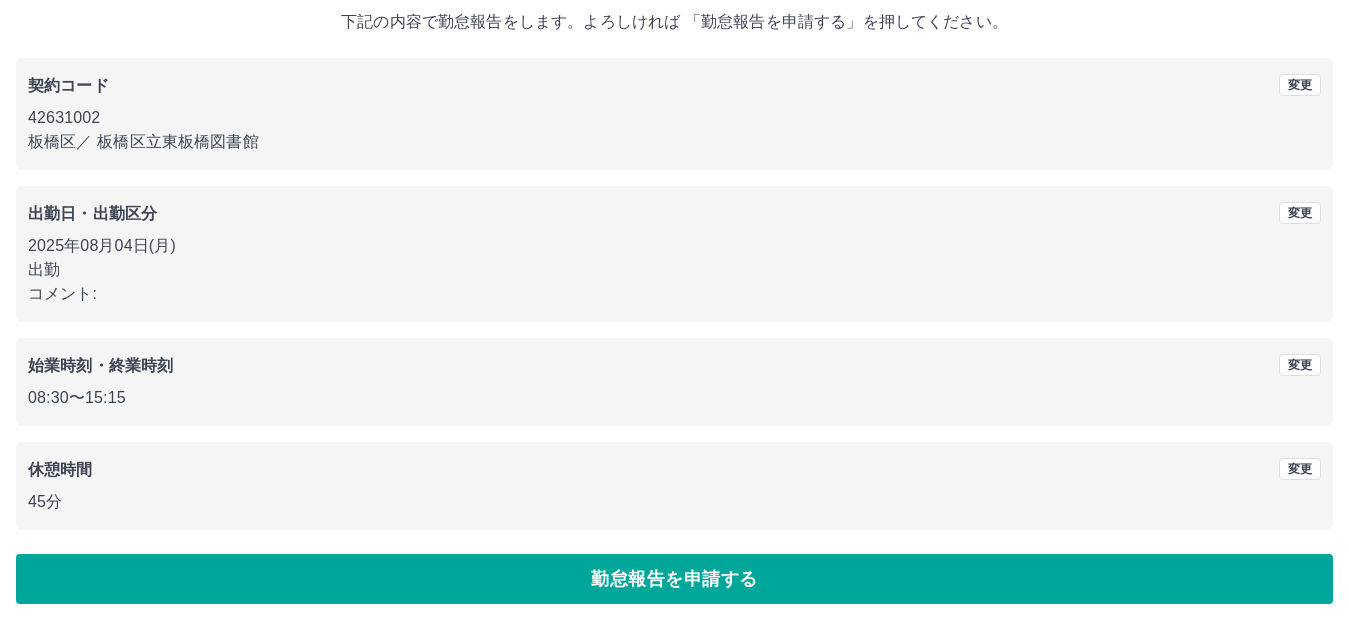 scroll, scrollTop: 124, scrollLeft: 0, axis: vertical 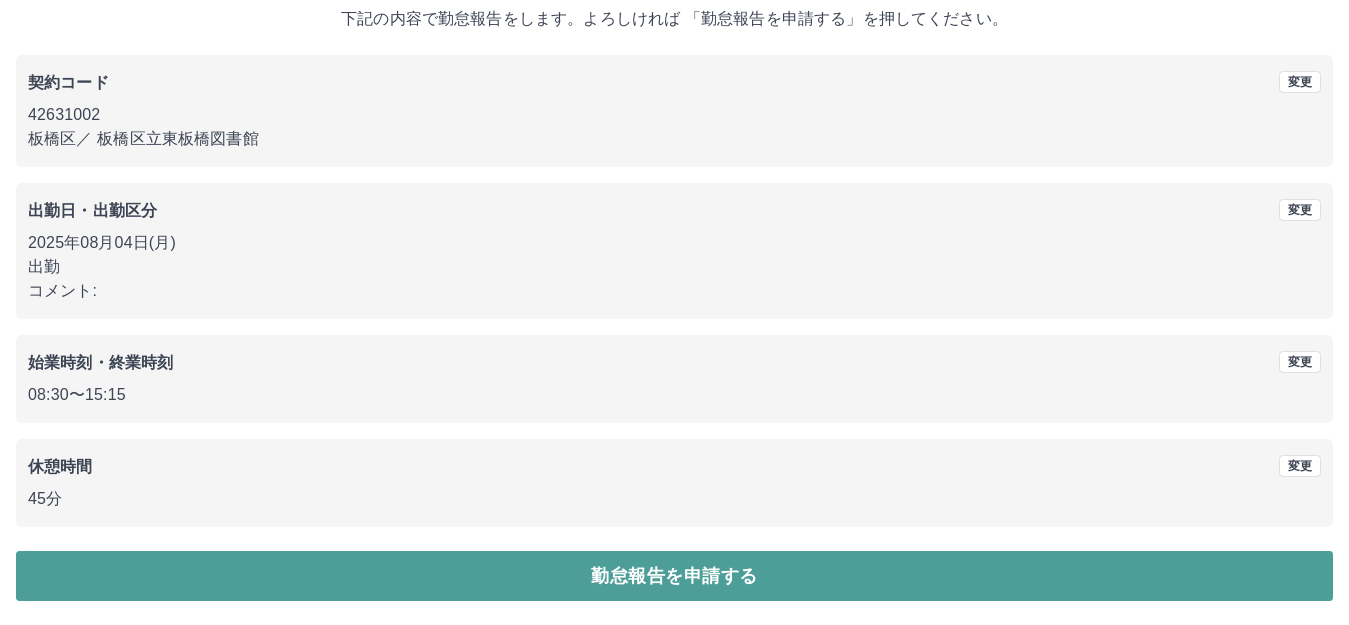 click on "勤怠報告を申請する" at bounding box center (674, 576) 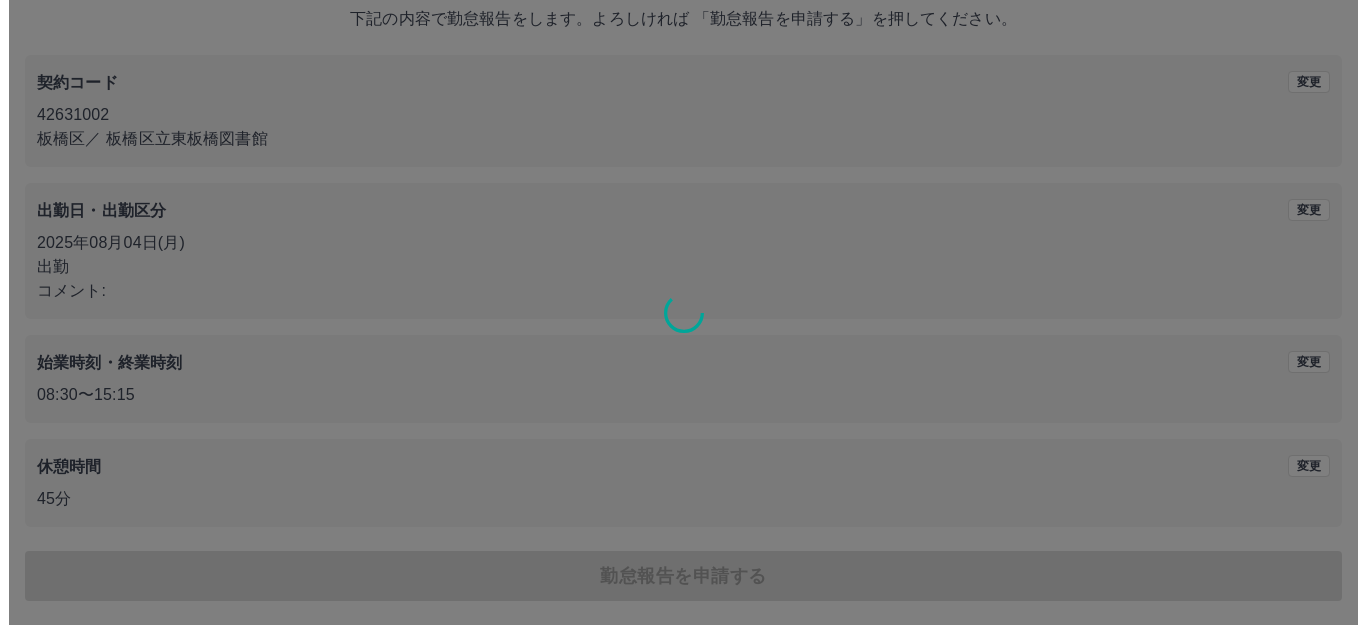 scroll, scrollTop: 0, scrollLeft: 0, axis: both 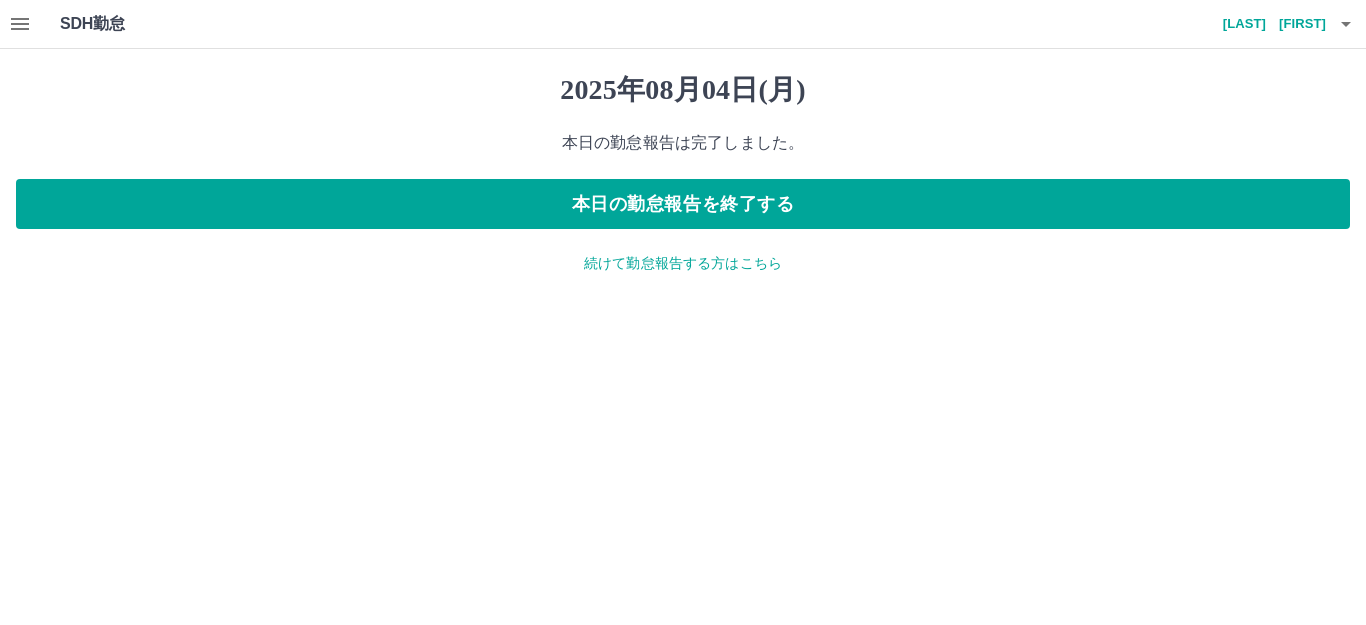 click on "続けて勤怠報告する方はこちら" at bounding box center (683, 263) 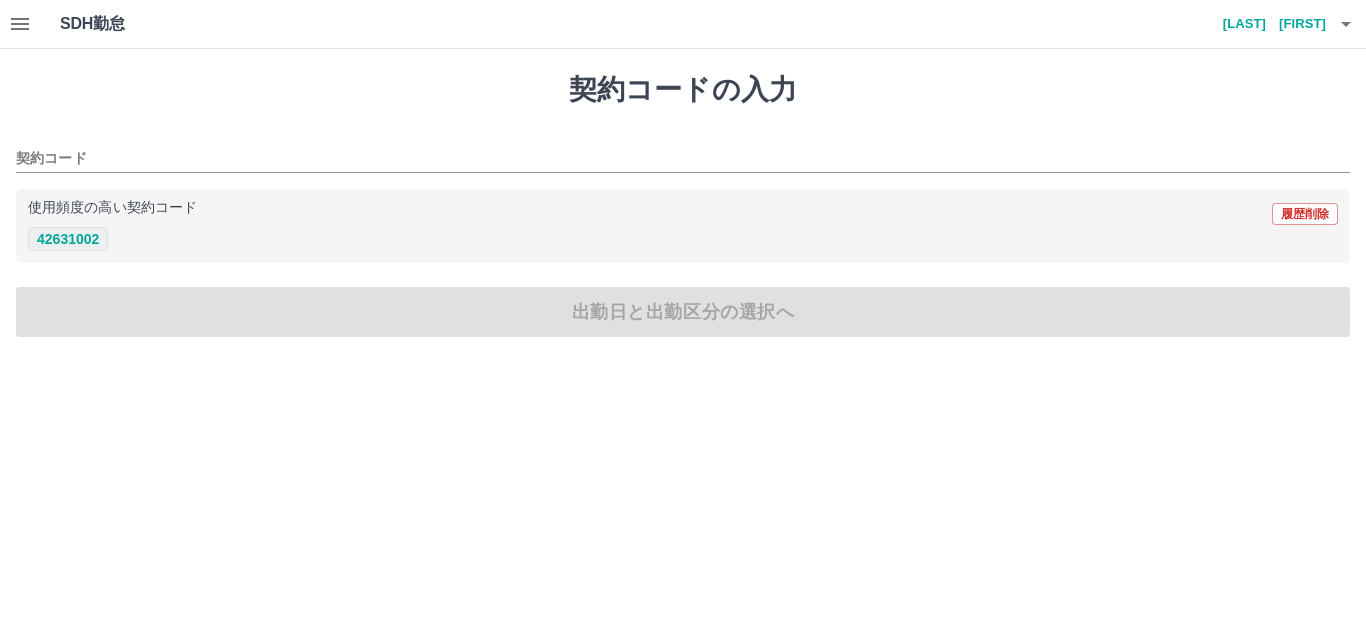 click on "42631002" at bounding box center [68, 239] 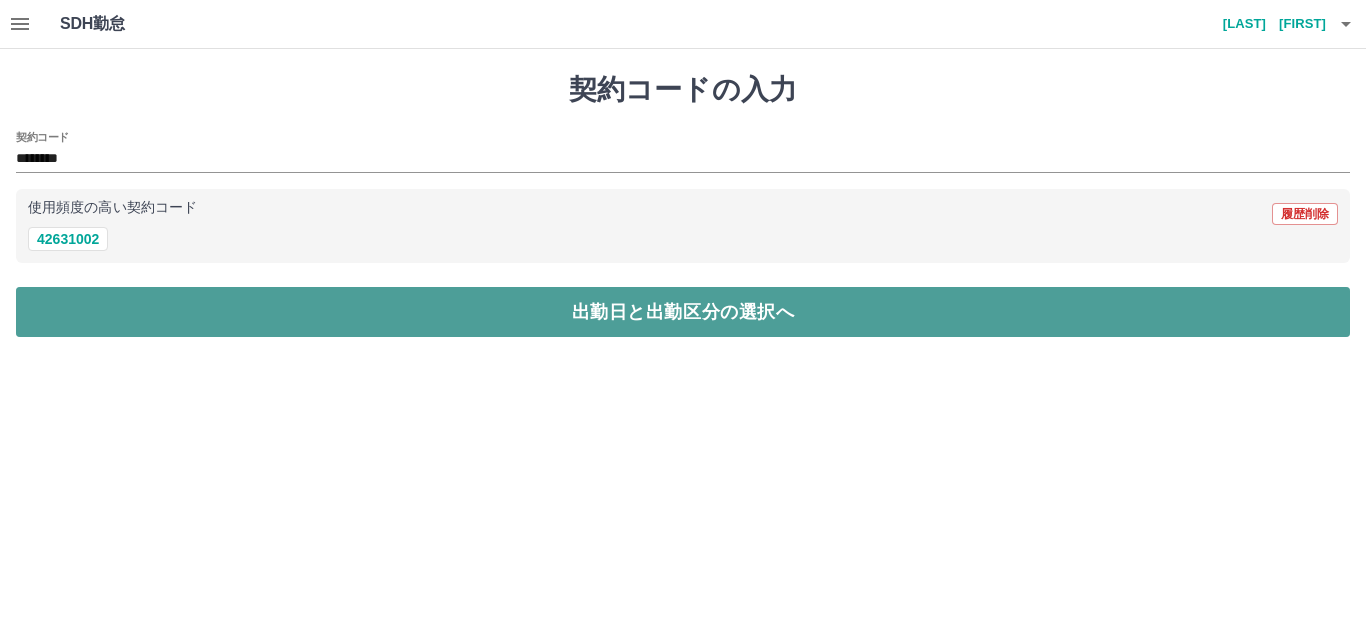 click on "出勤日と出勤区分の選択へ" at bounding box center [683, 312] 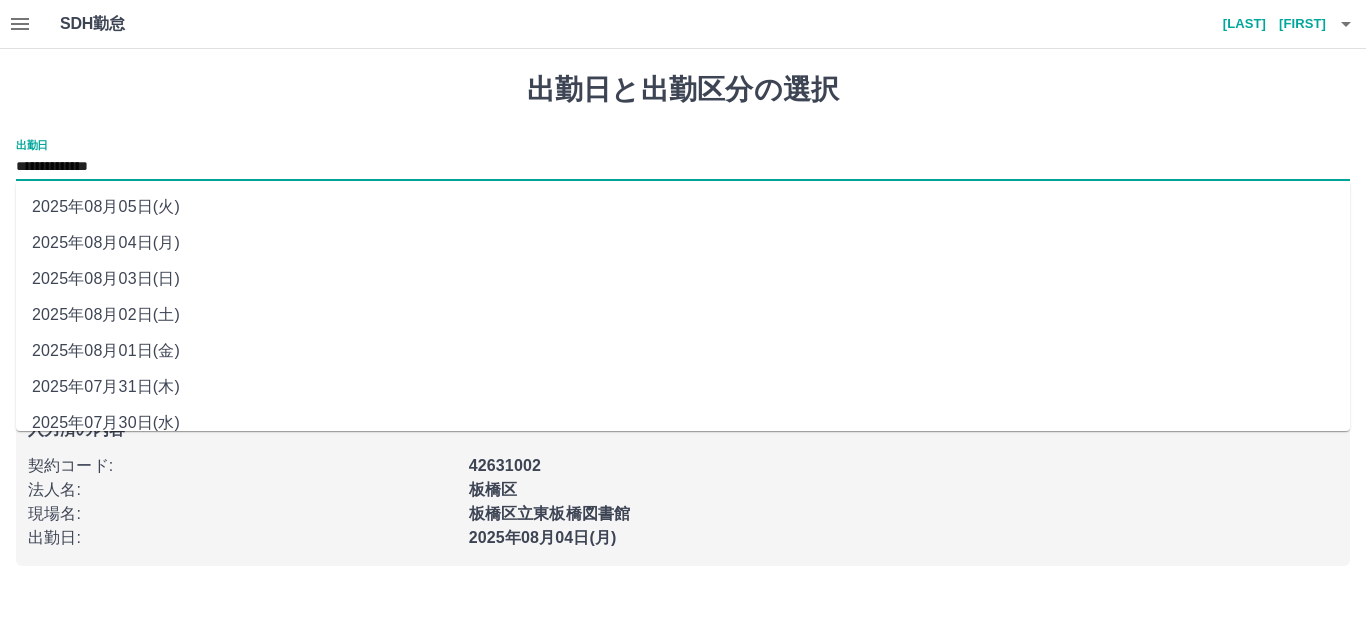 click on "**********" at bounding box center [683, 167] 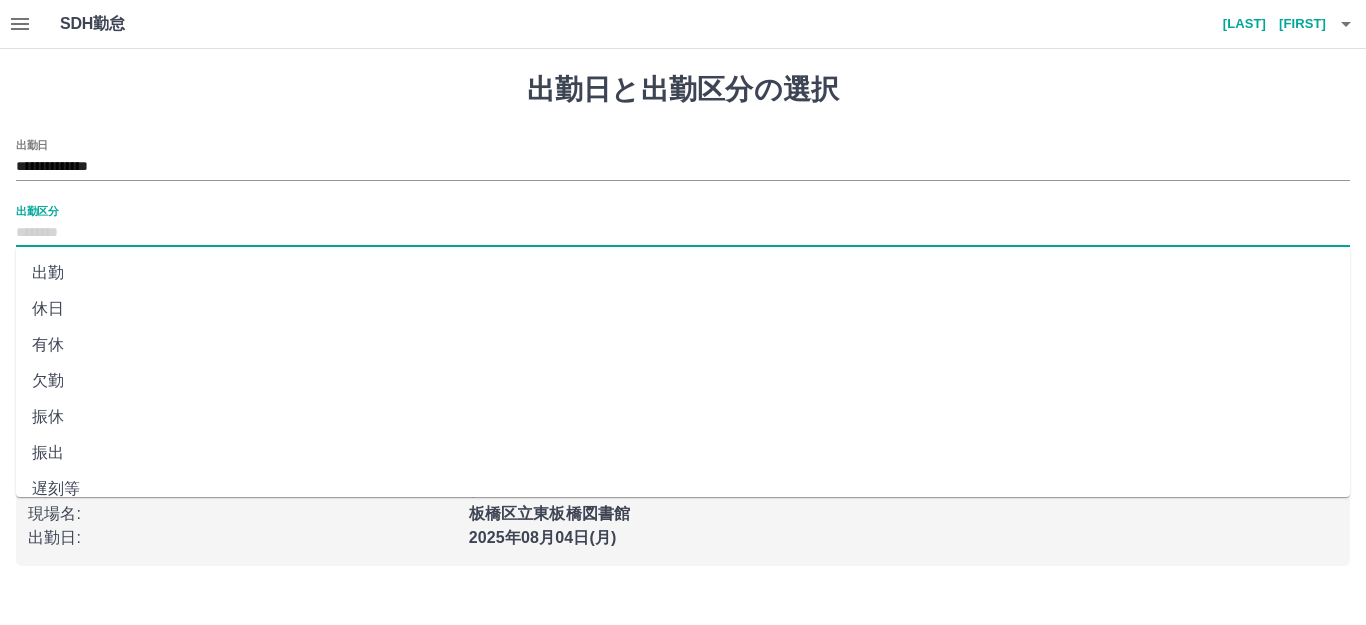 click on "出勤区分" at bounding box center (683, 233) 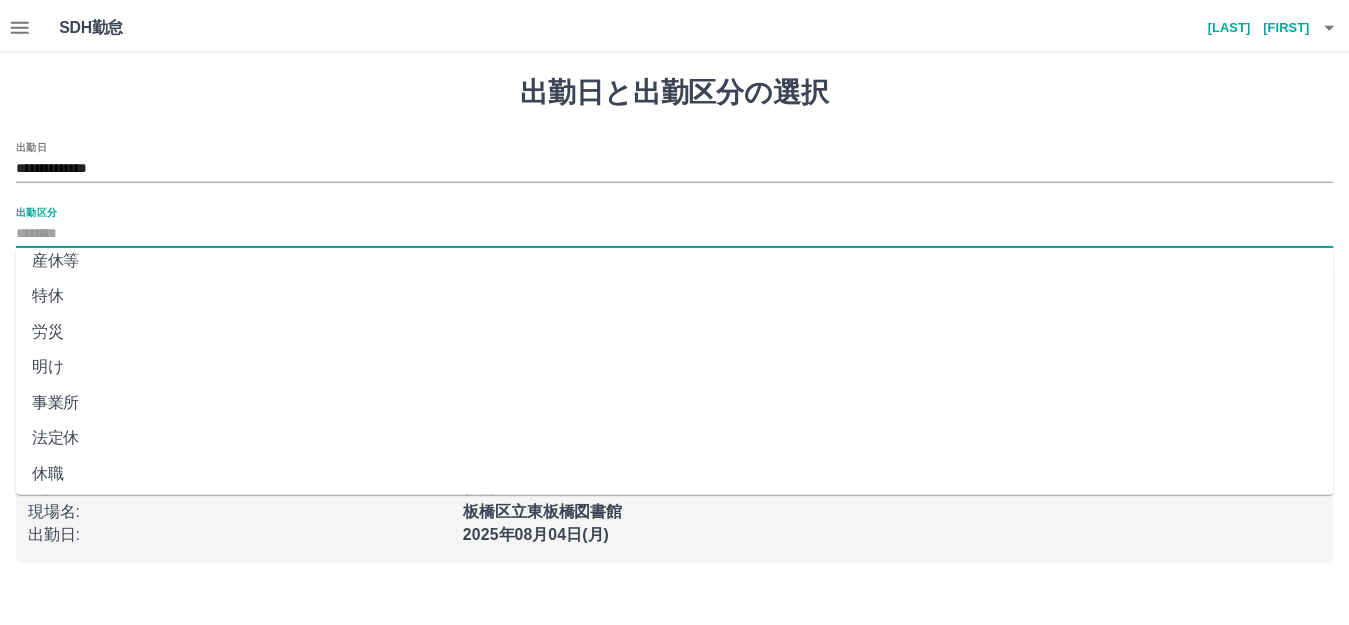 scroll, scrollTop: 414, scrollLeft: 0, axis: vertical 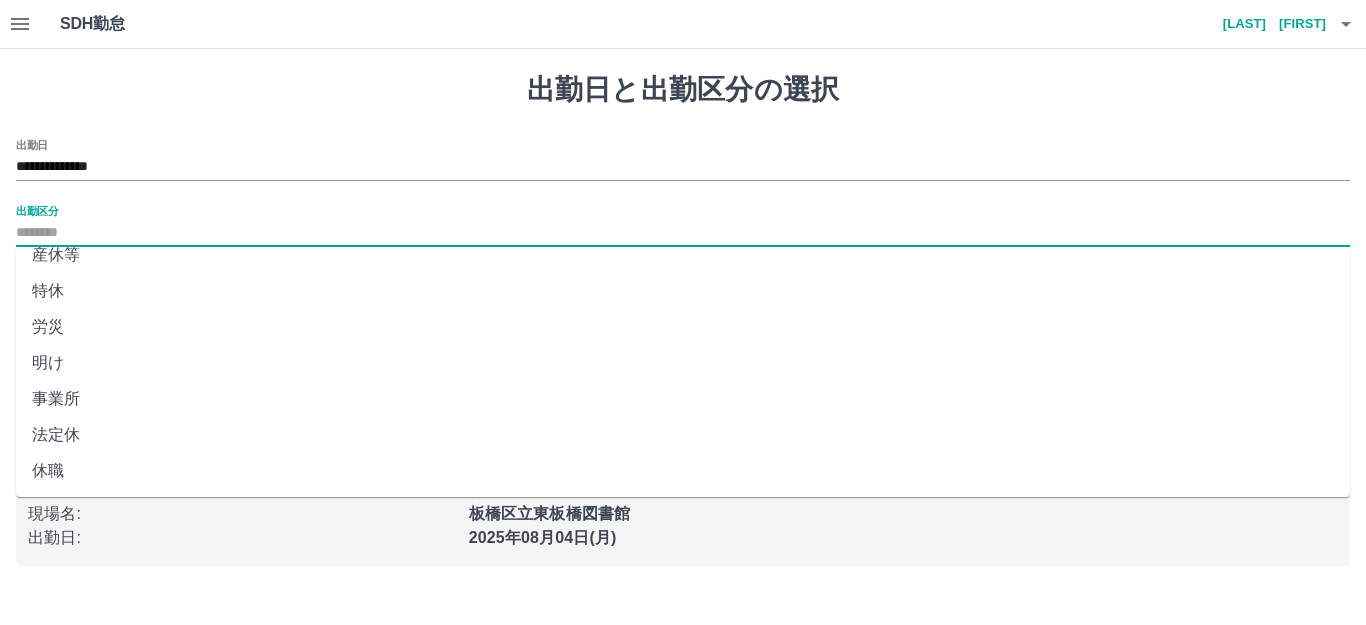 click on "法定休" at bounding box center (683, 435) 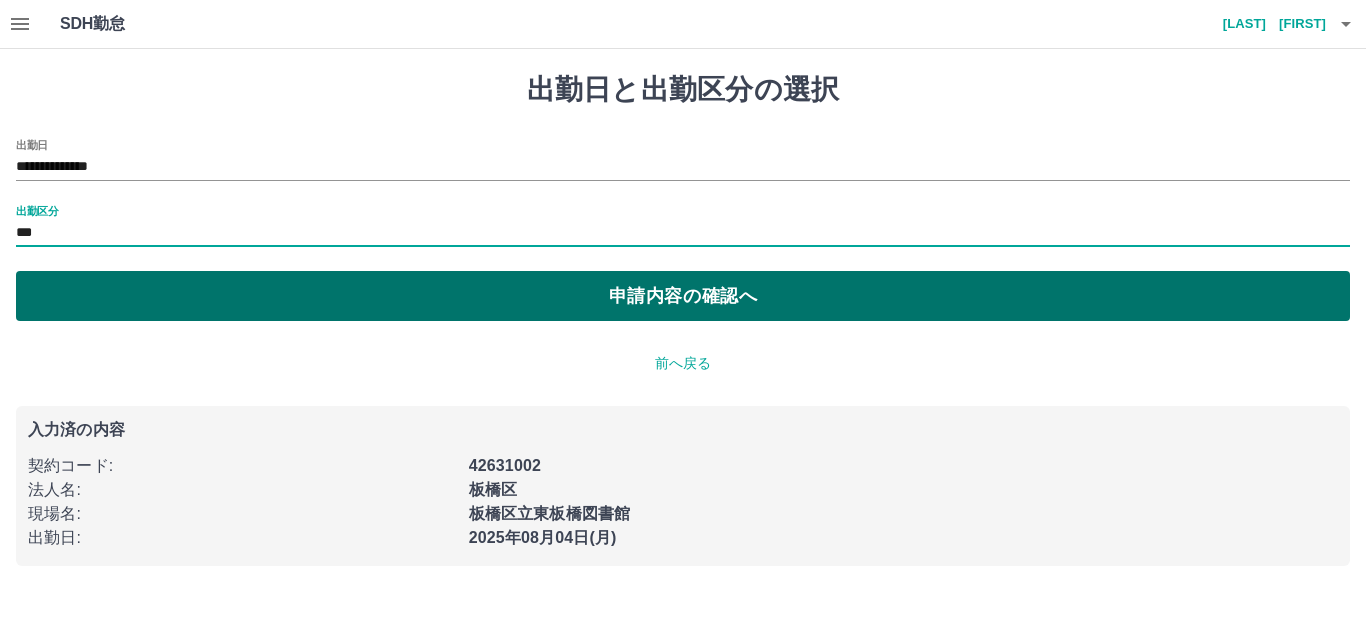 click on "申請内容の確認へ" at bounding box center (683, 296) 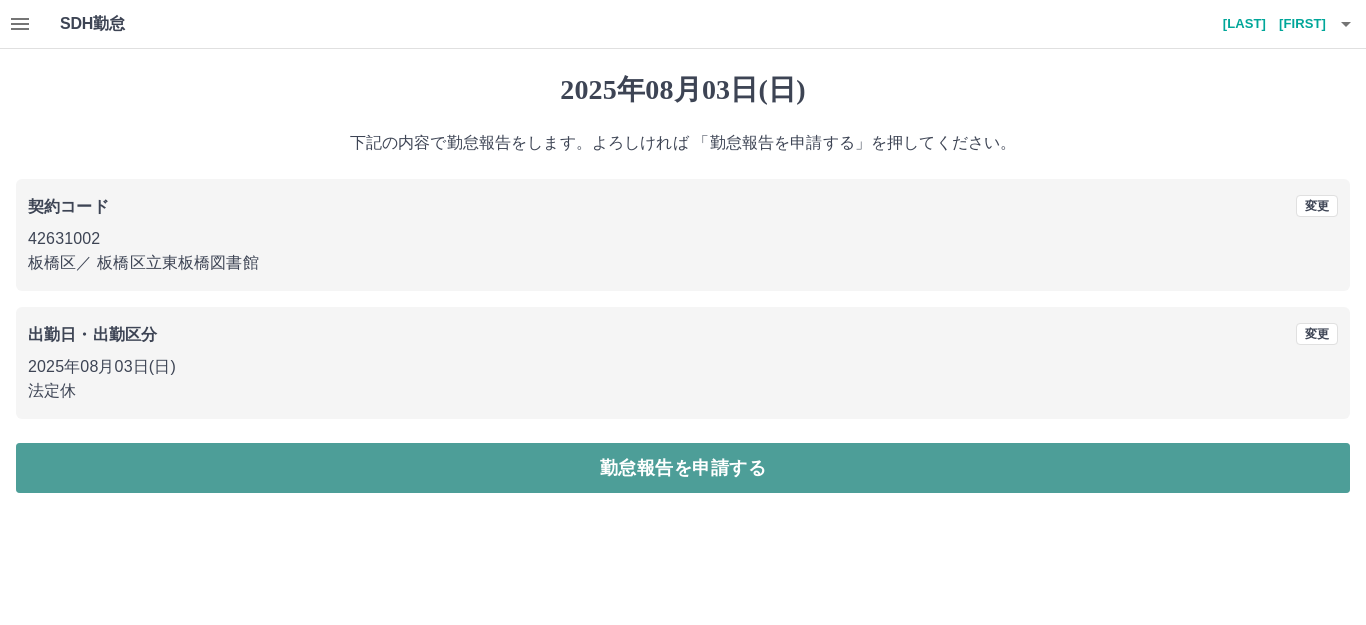 click on "勤怠報告を申請する" at bounding box center (683, 468) 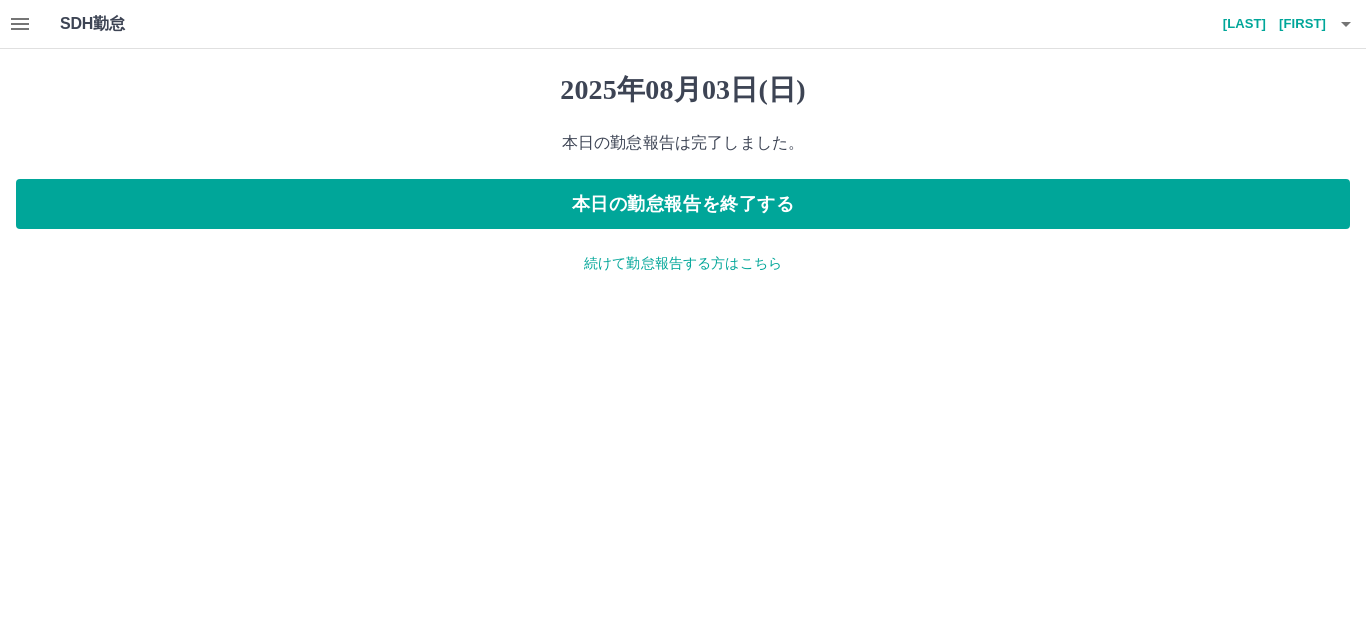 click 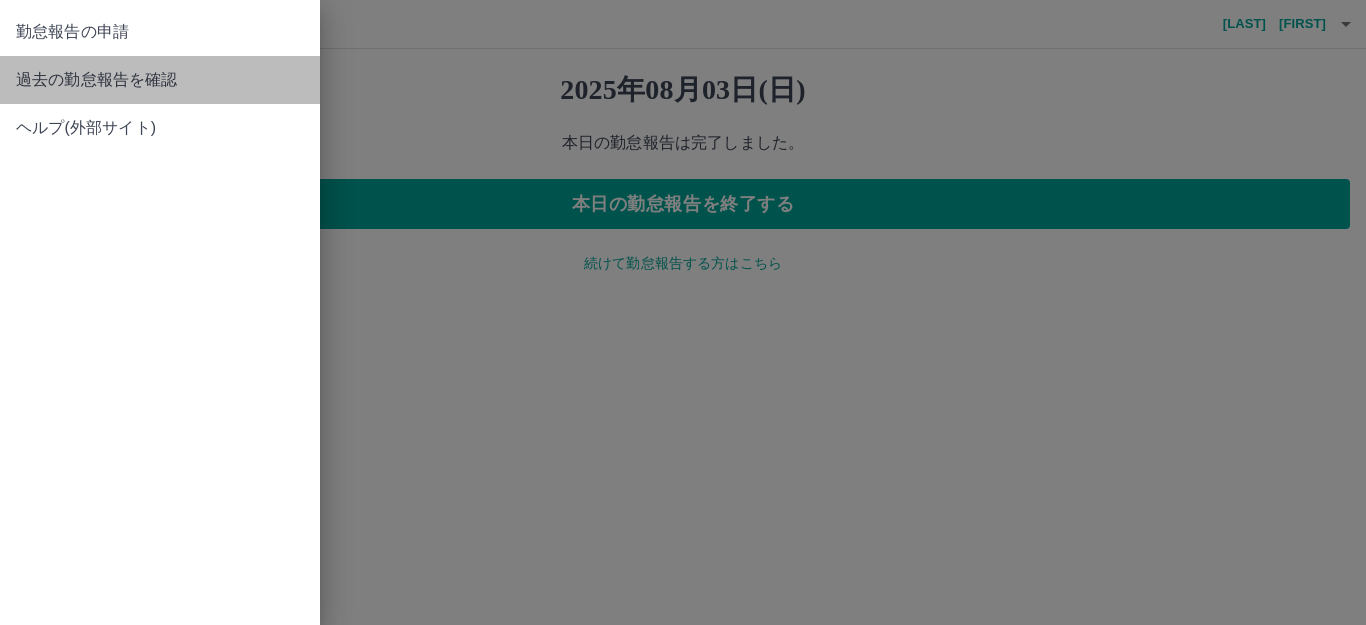 click on "過去の勤怠報告を確認" at bounding box center [160, 80] 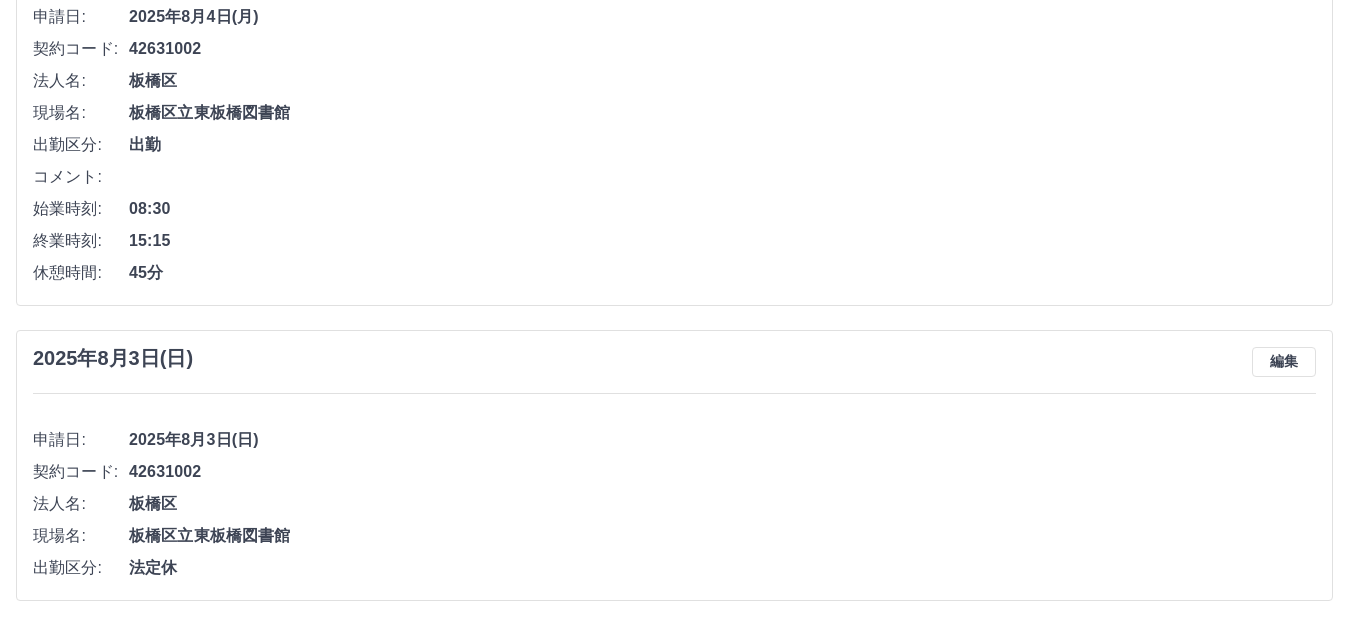 scroll, scrollTop: 0, scrollLeft: 0, axis: both 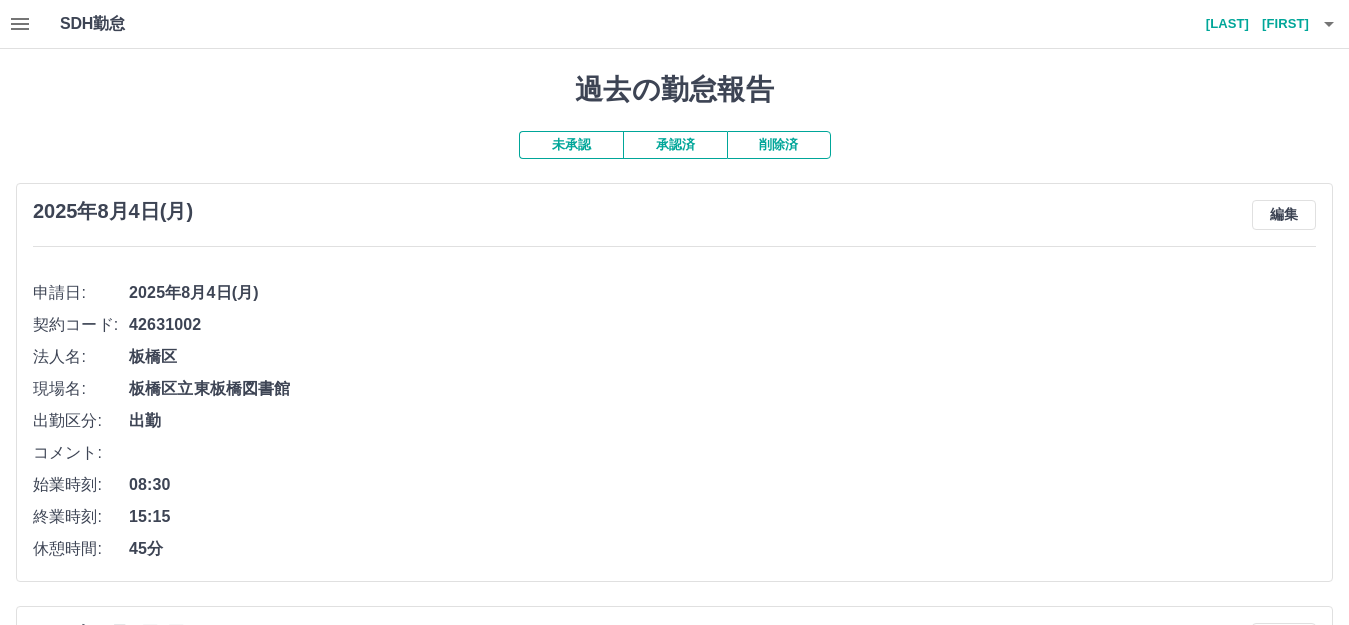 click on "承認済" at bounding box center [675, 145] 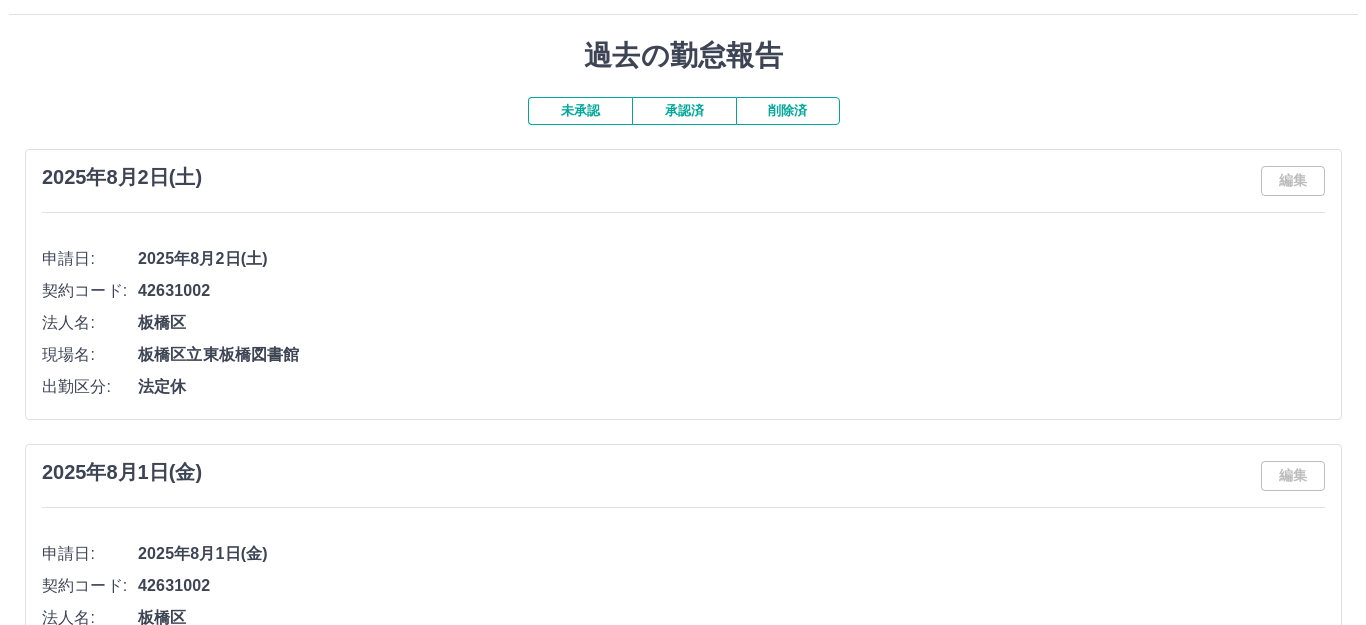 scroll, scrollTop: 0, scrollLeft: 0, axis: both 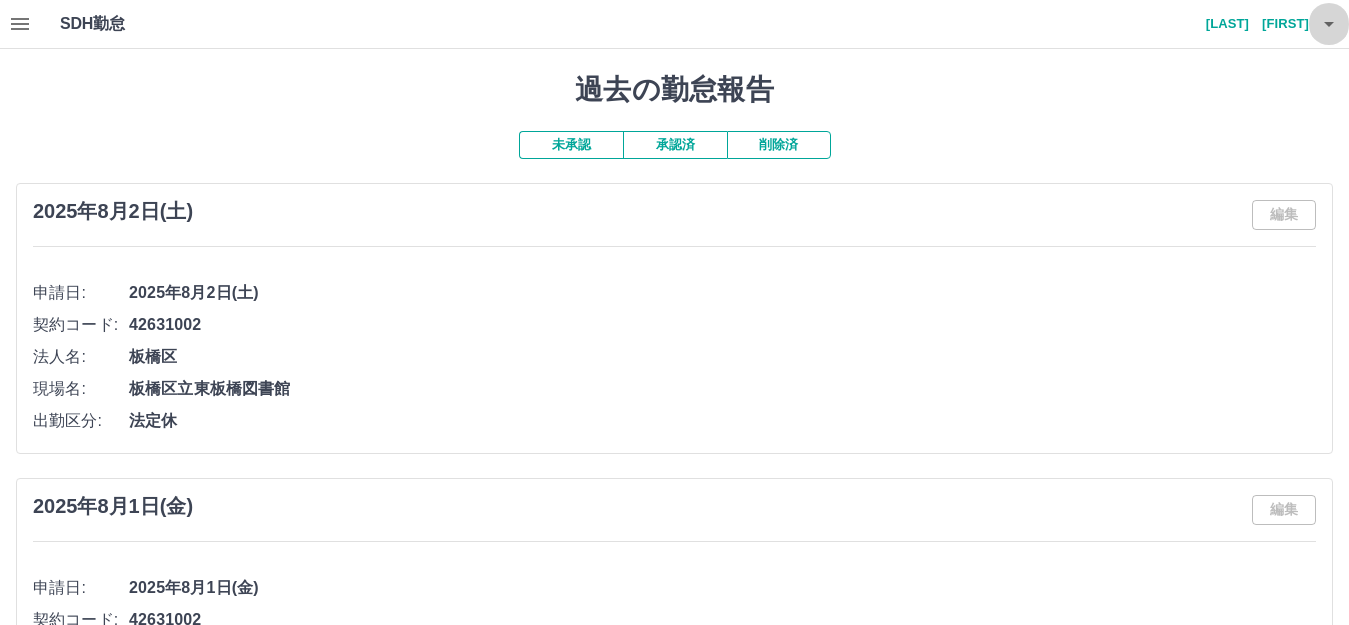 click 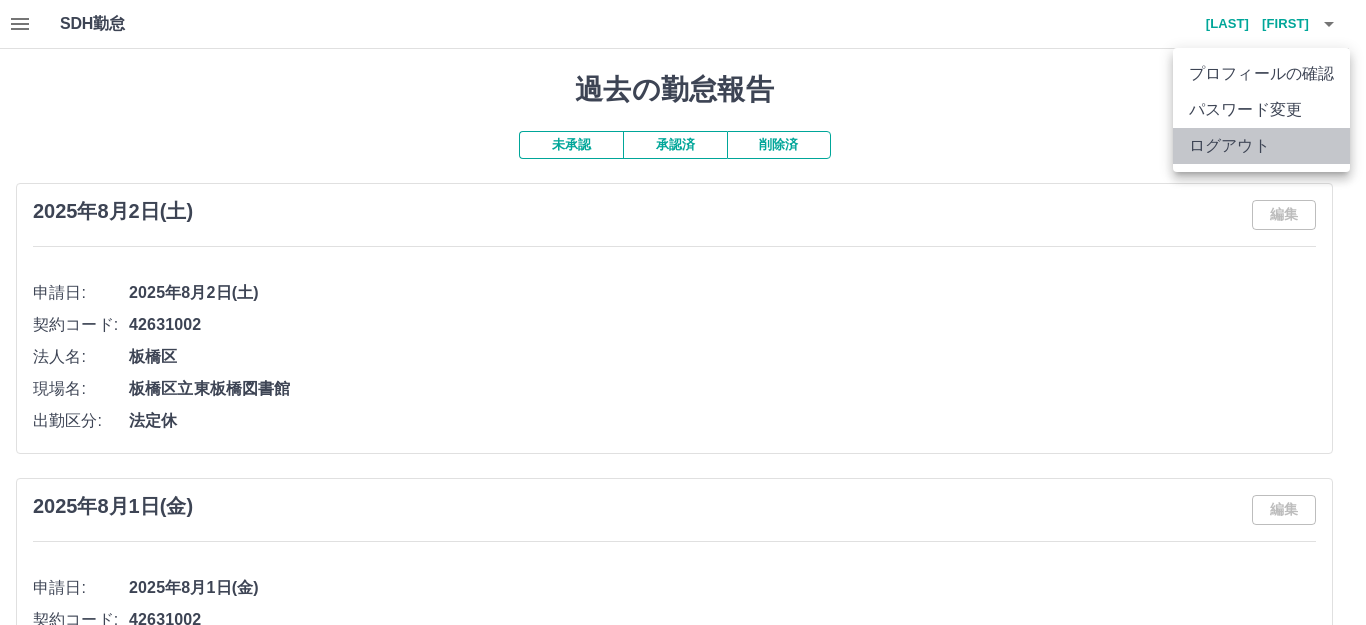 click on "ログアウト" at bounding box center [1261, 146] 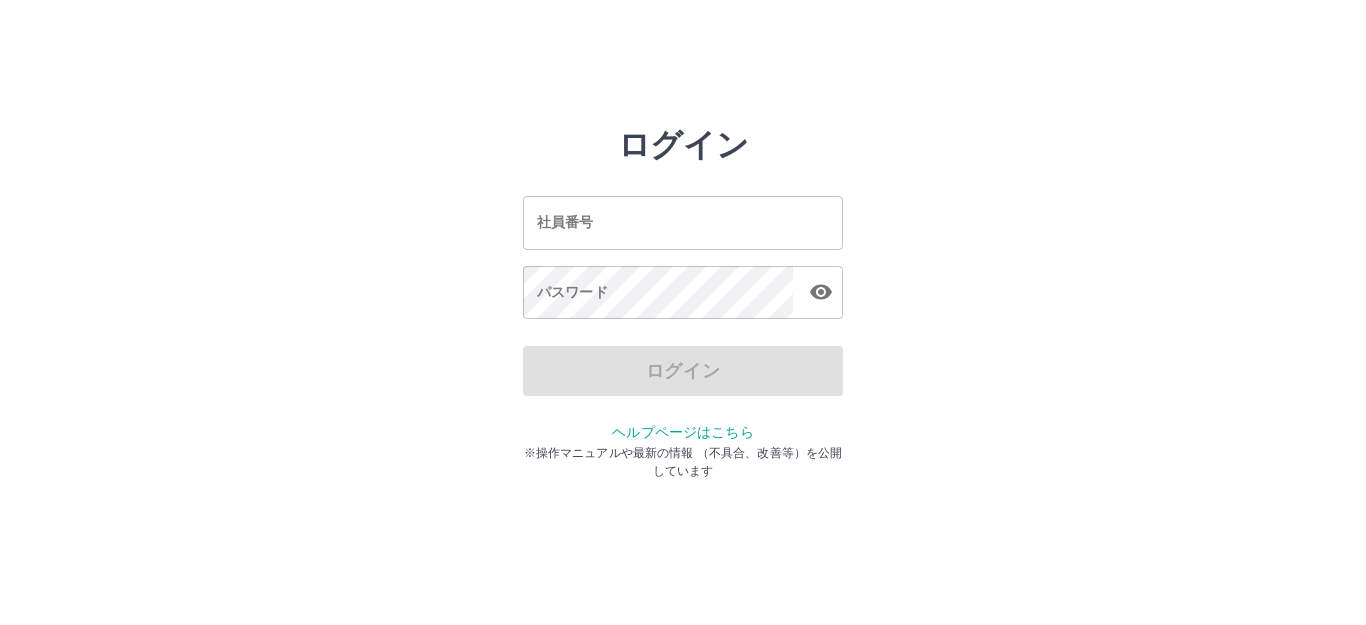 scroll, scrollTop: 0, scrollLeft: 0, axis: both 